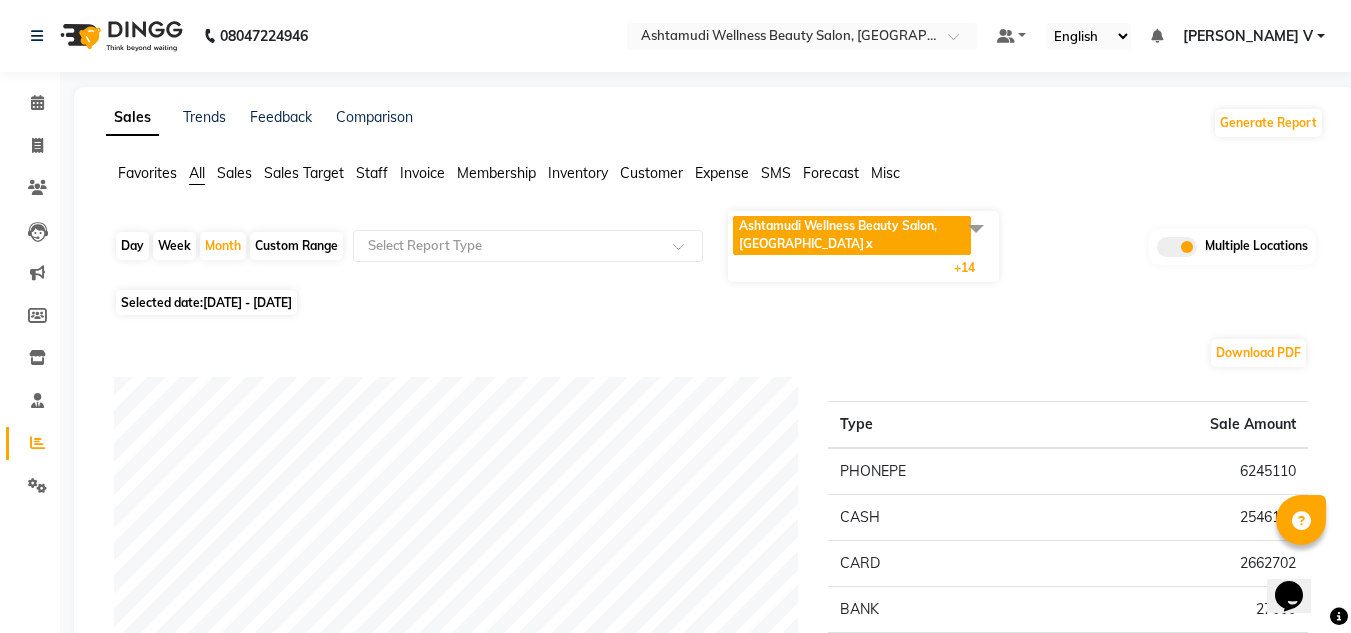 scroll, scrollTop: 0, scrollLeft: 0, axis: both 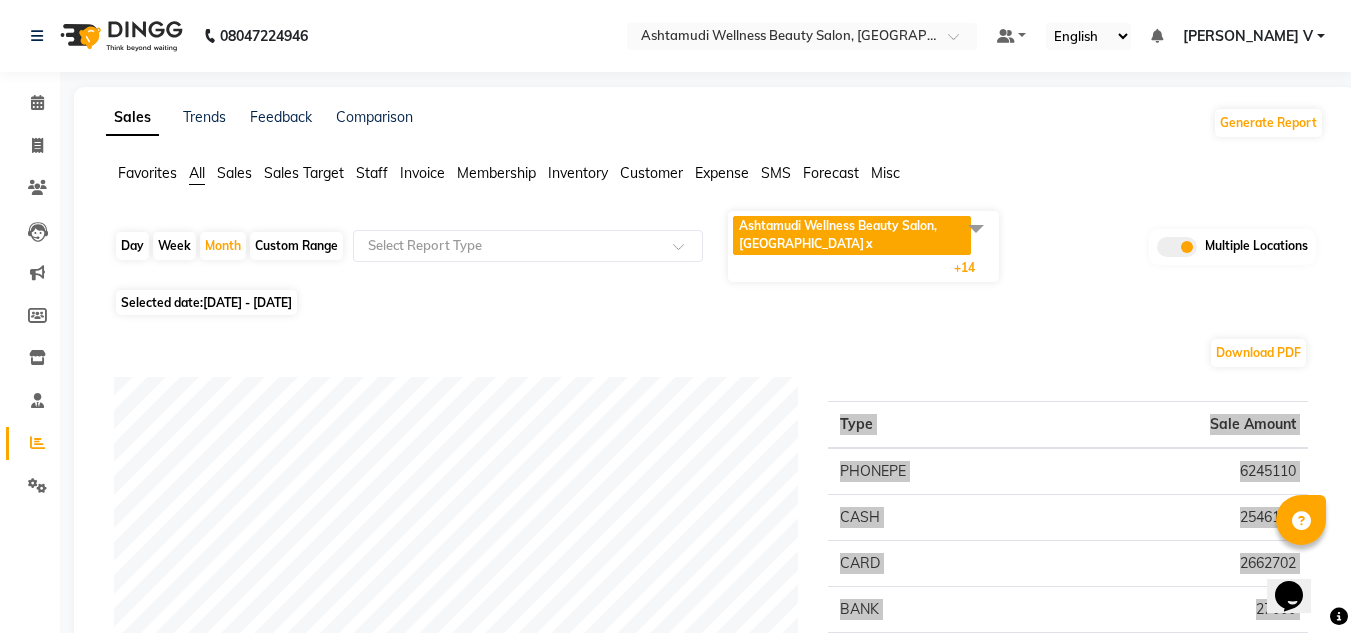 click 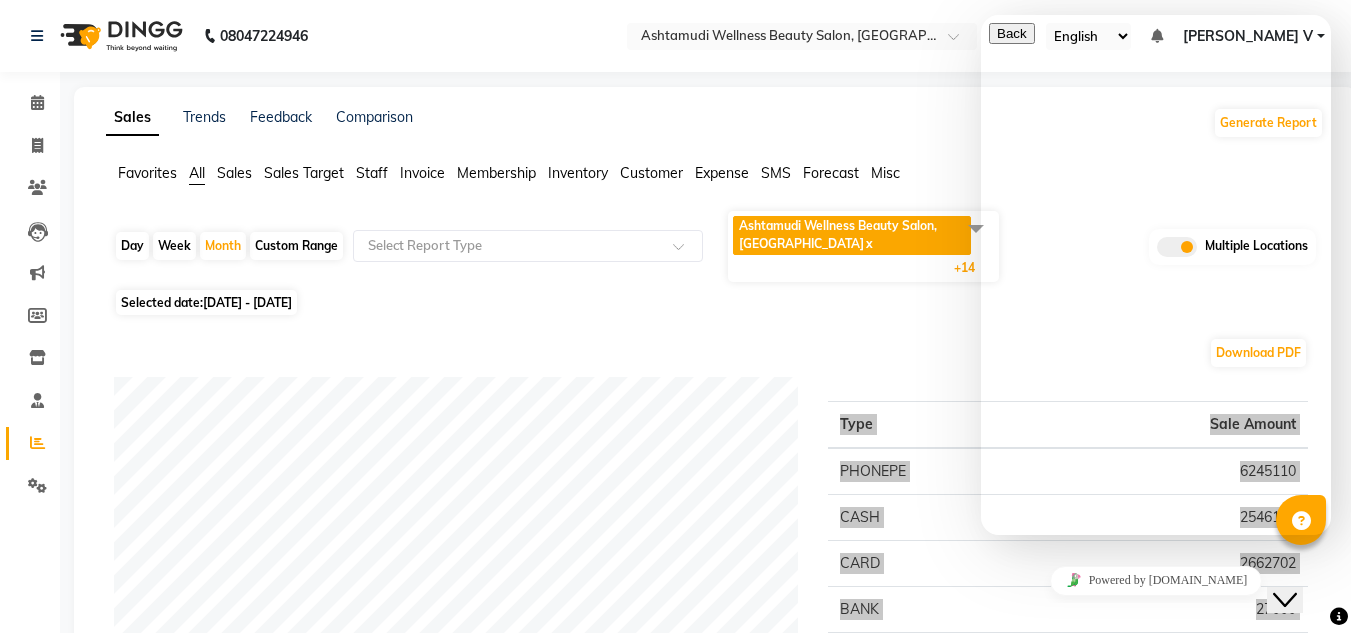 click at bounding box center [989, 784] 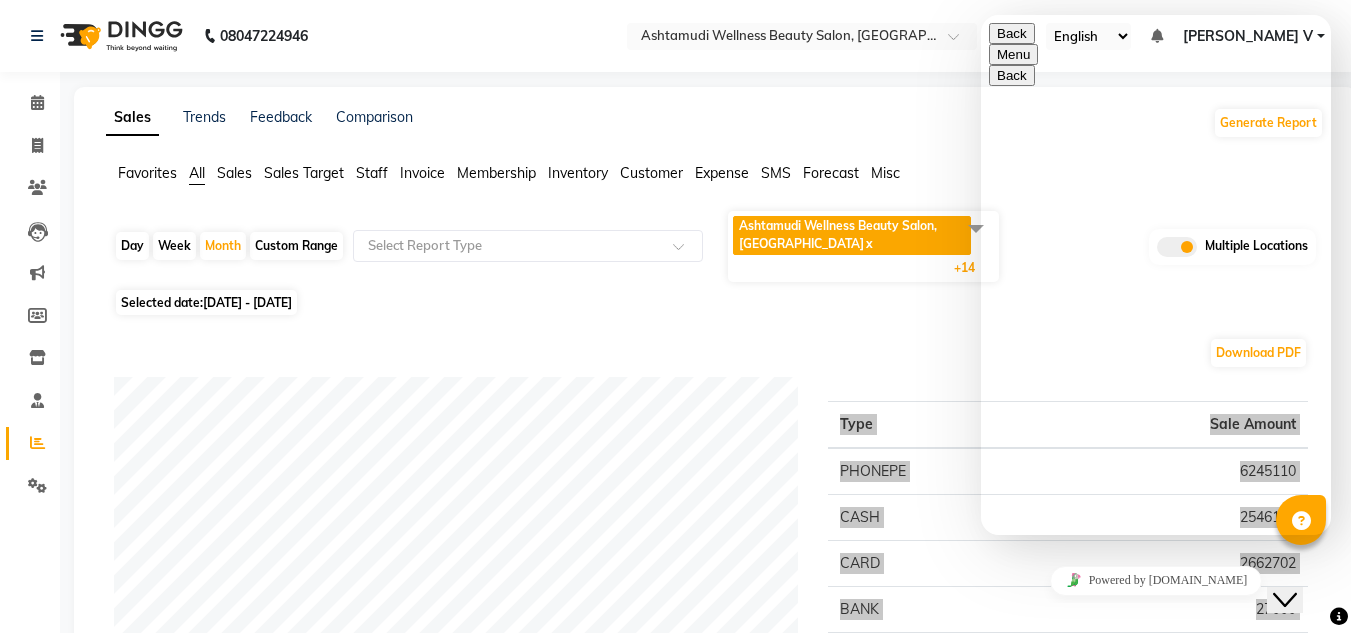 click at bounding box center (981, 15) 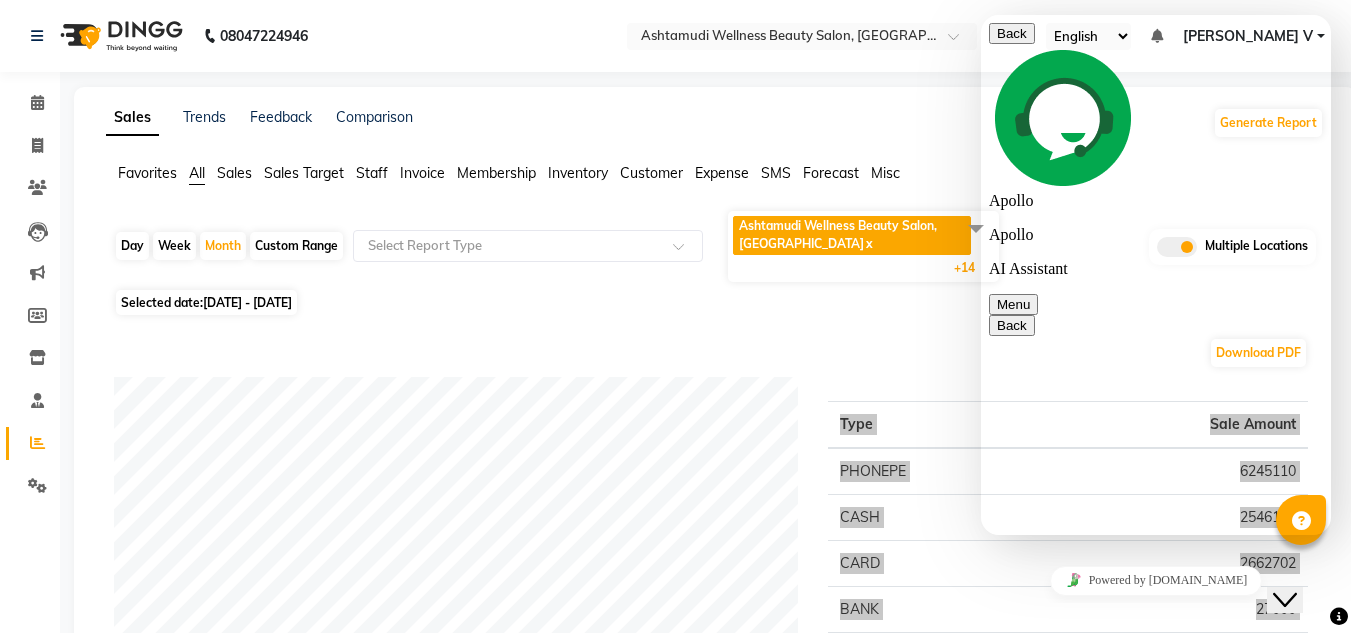 scroll, scrollTop: 0, scrollLeft: 0, axis: both 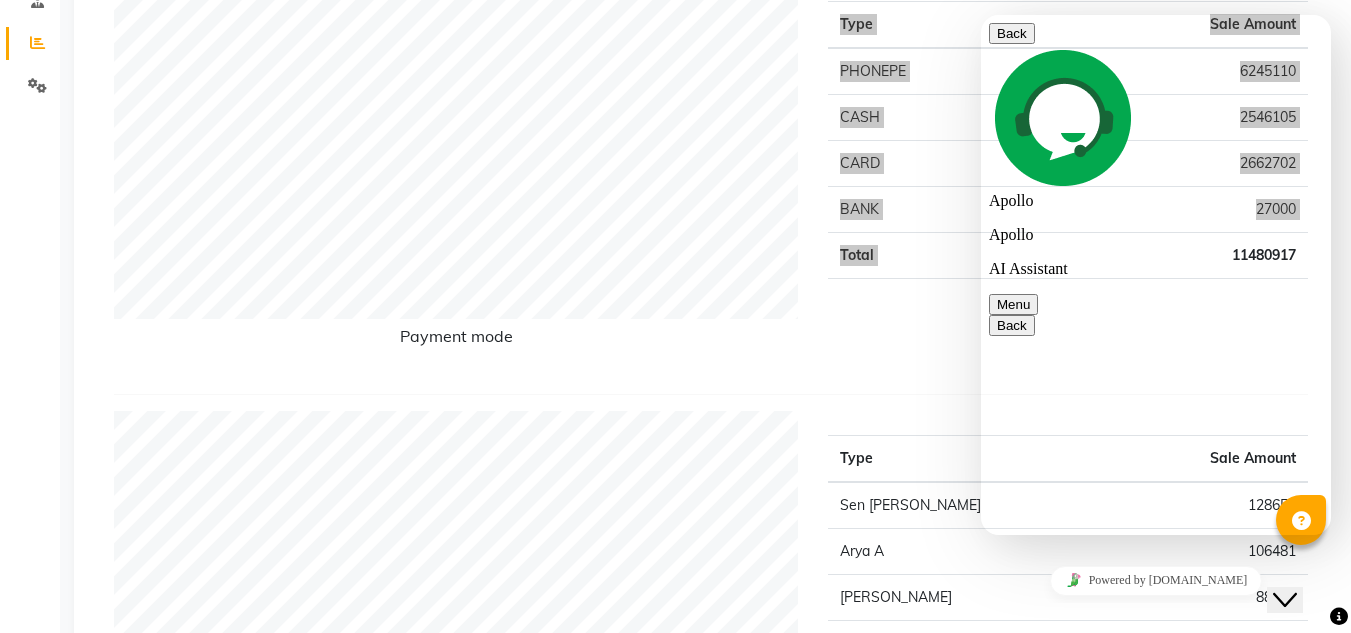 type on "i need report of new and repeat customers of last month" 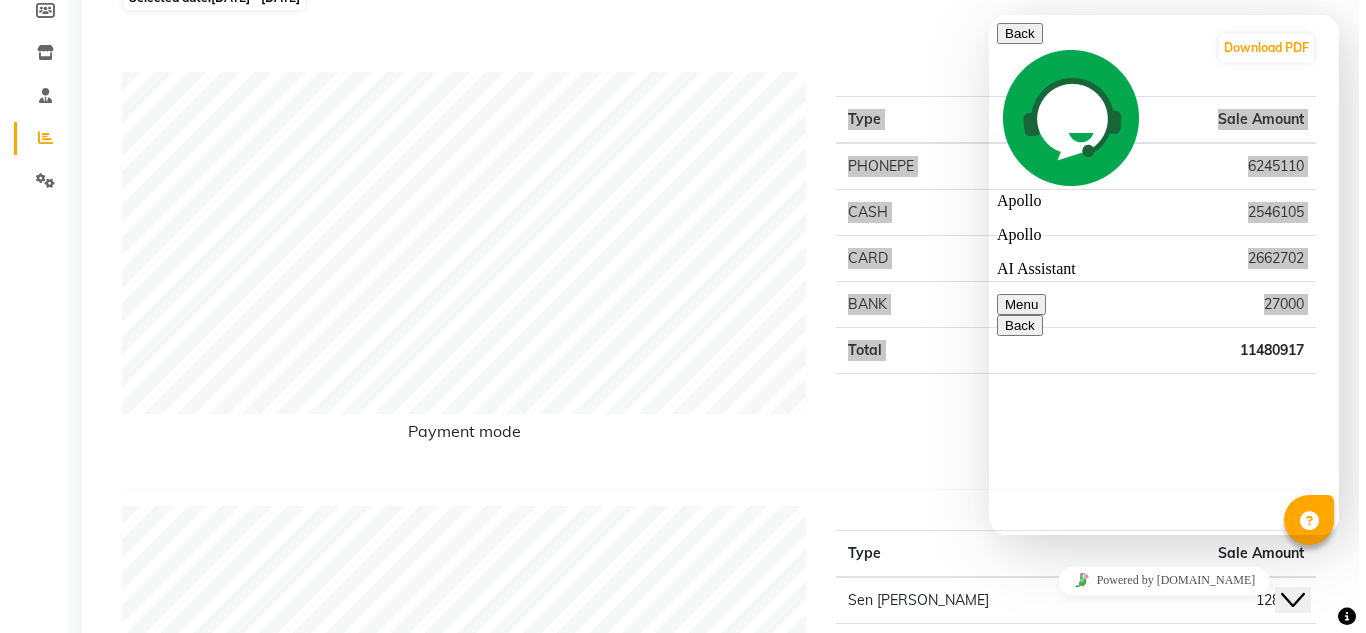 scroll, scrollTop: 0, scrollLeft: 0, axis: both 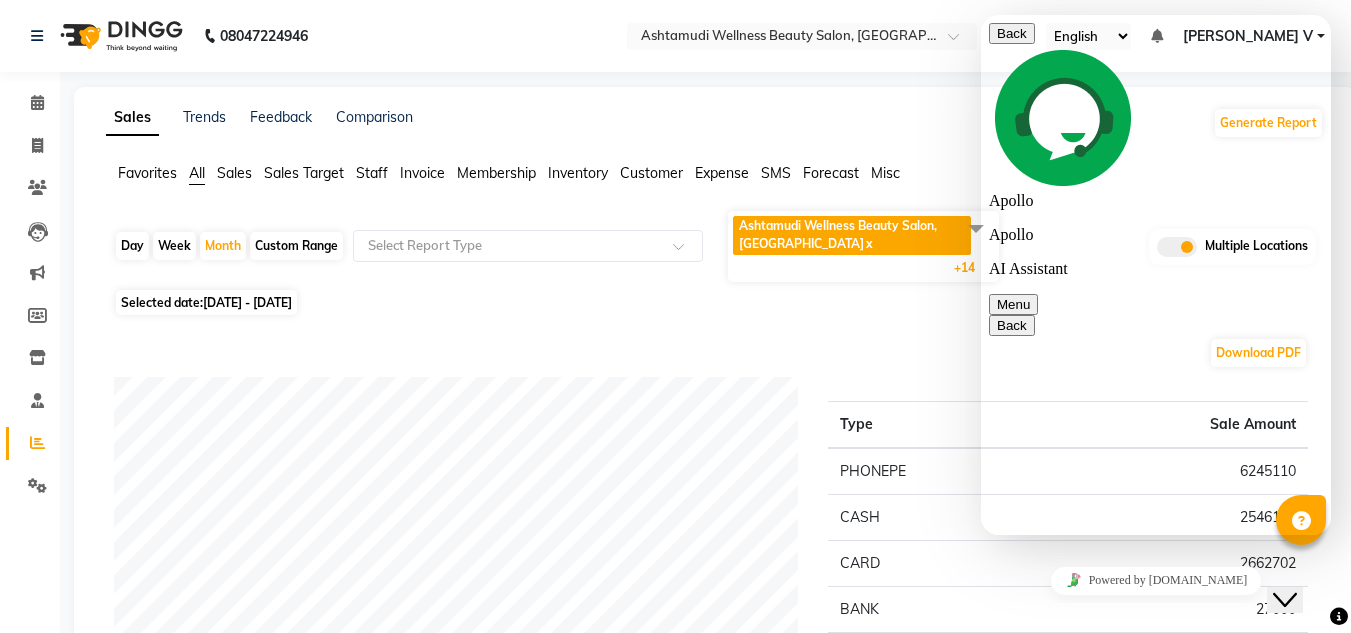 click on "Customer" 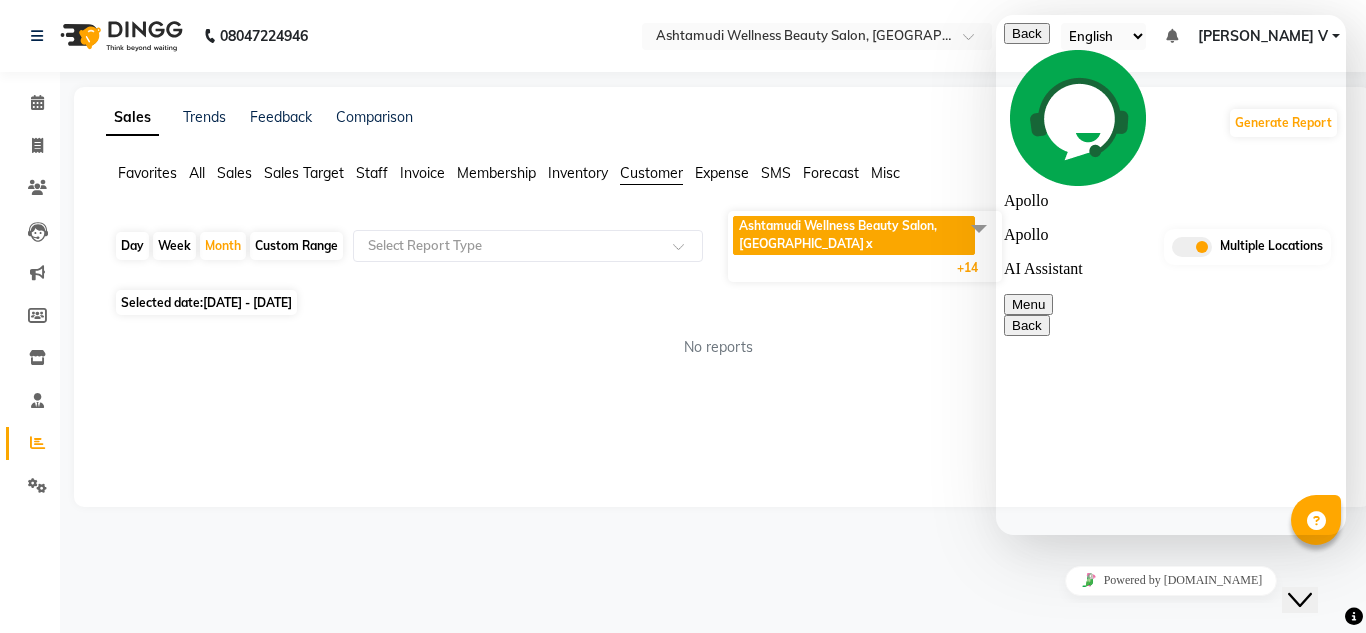 click on "Close Chat This icon closes the chat window." 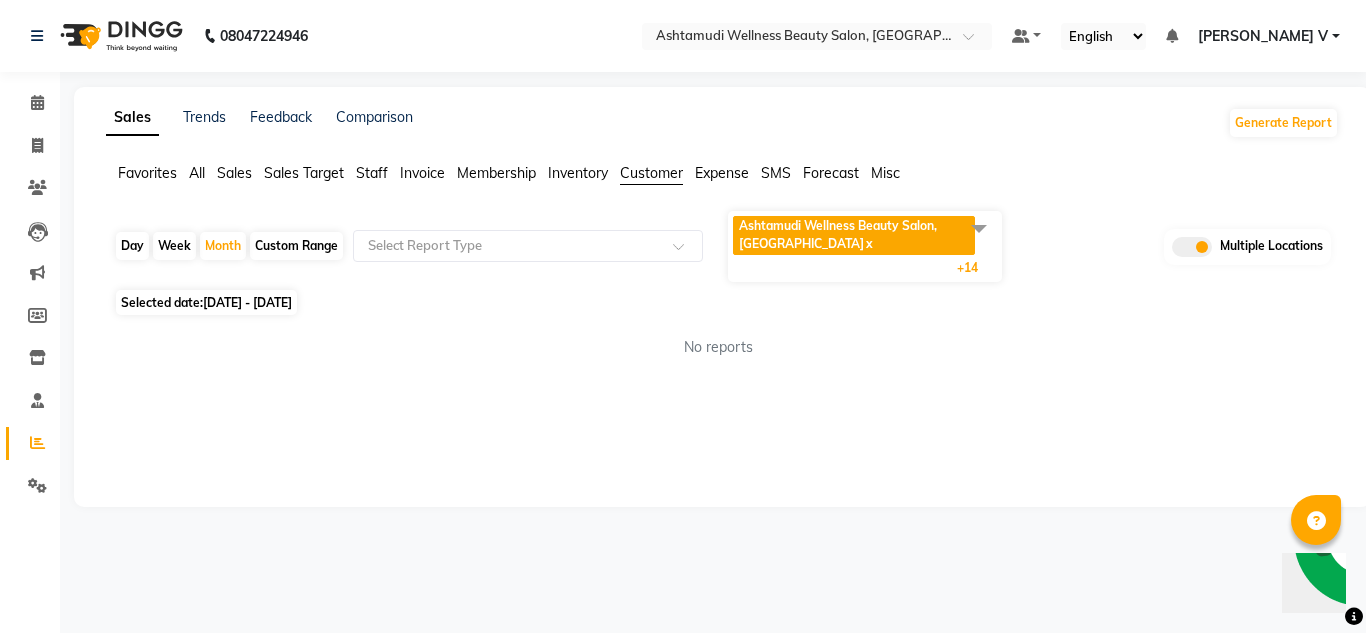 click on "Ashtamudi Wellness Beauty Salon, [GEOGRAPHIC_DATA]" 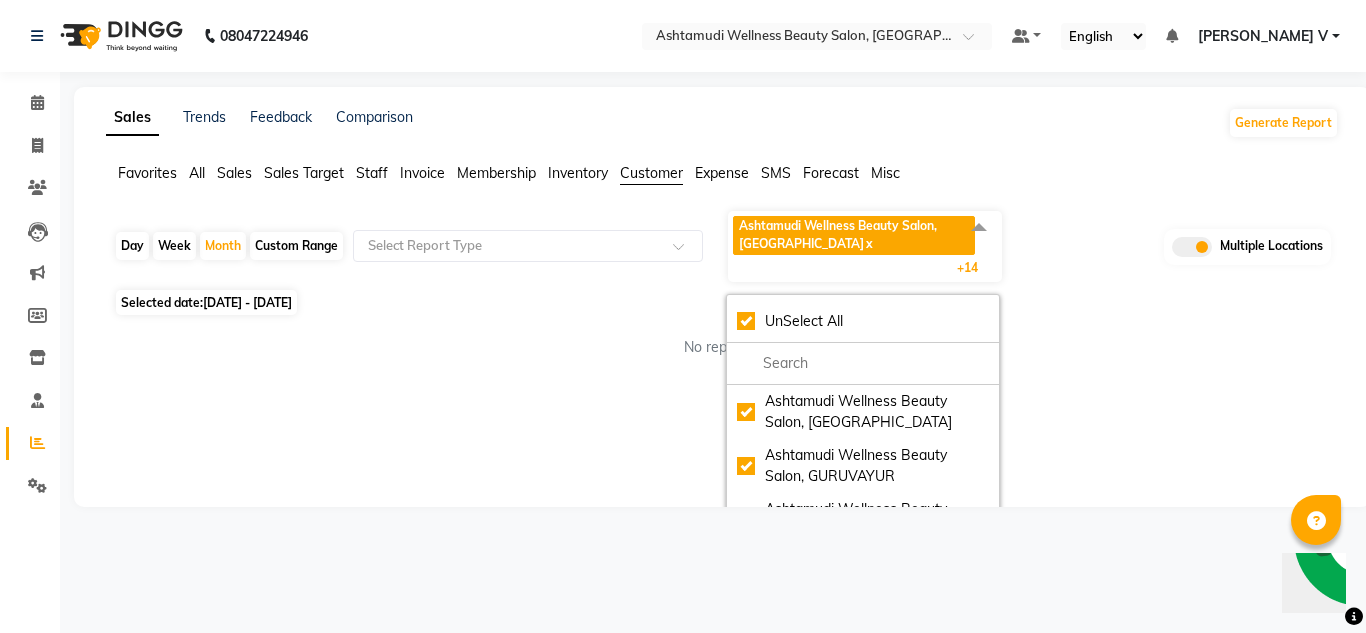 click 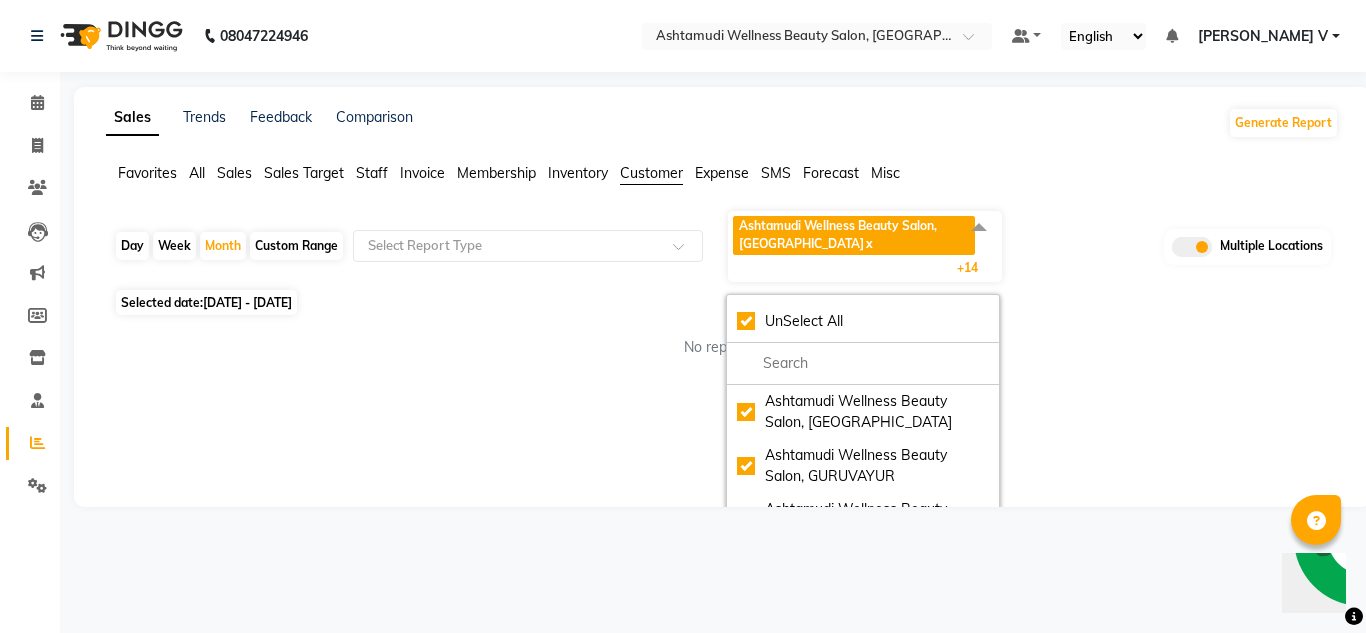 click 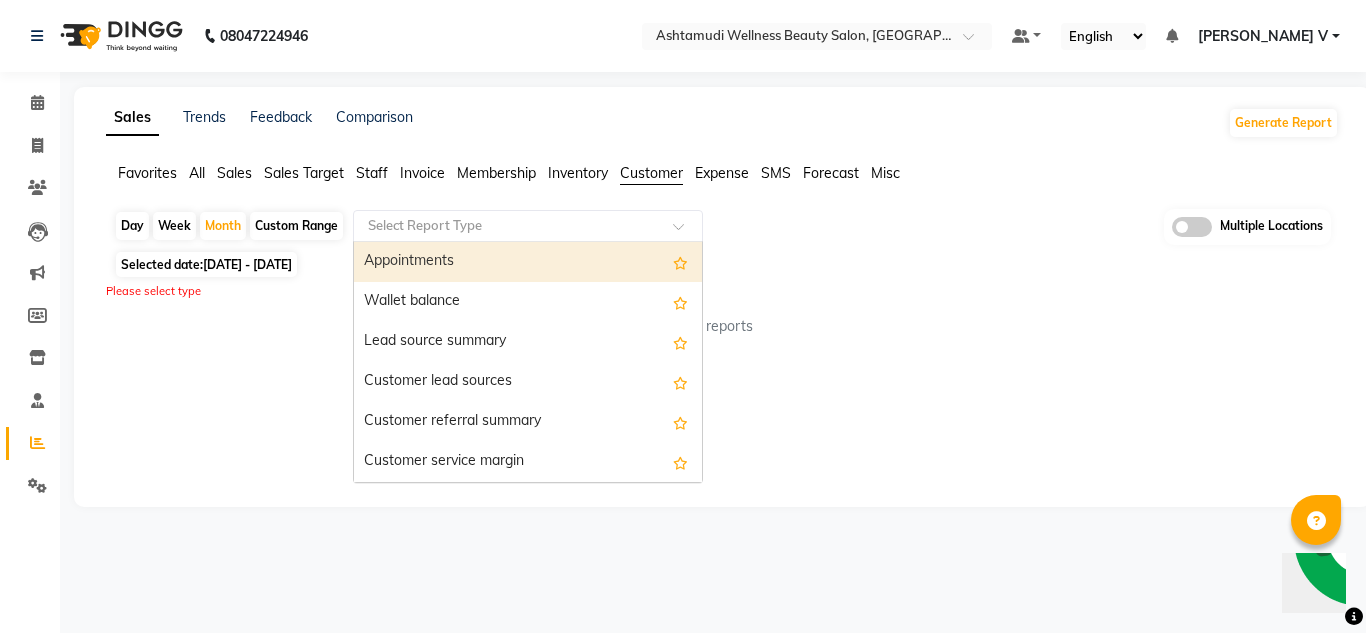 click 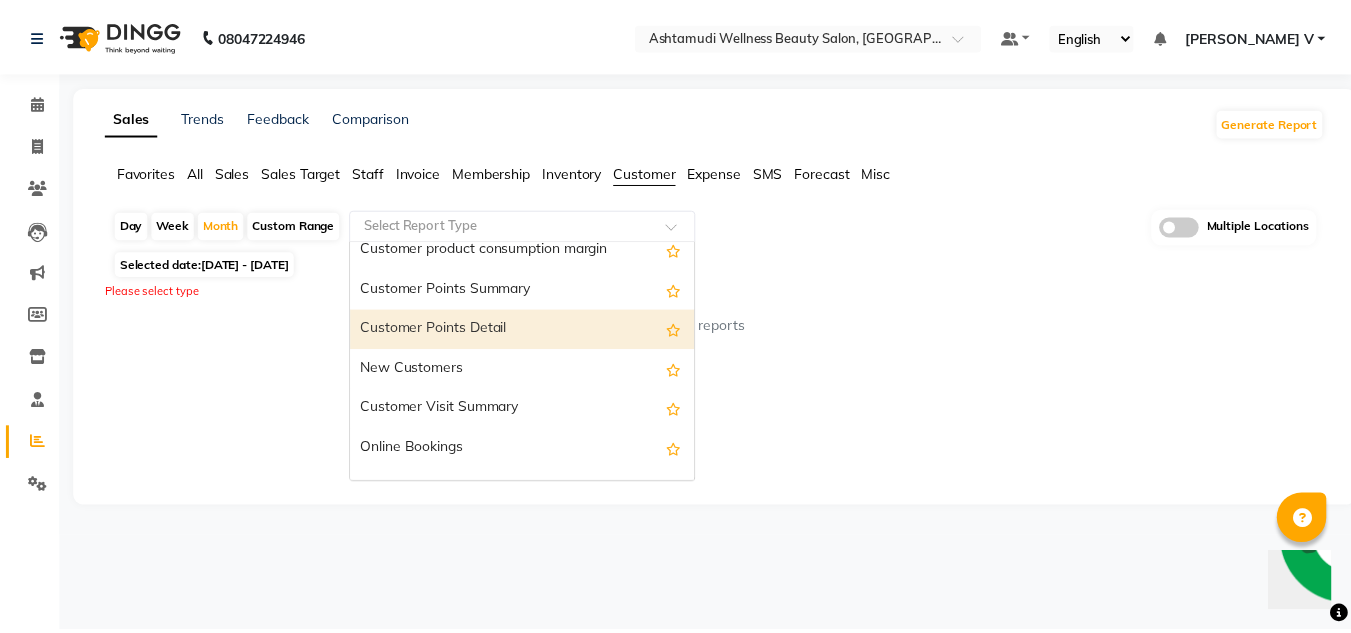 scroll, scrollTop: 280, scrollLeft: 0, axis: vertical 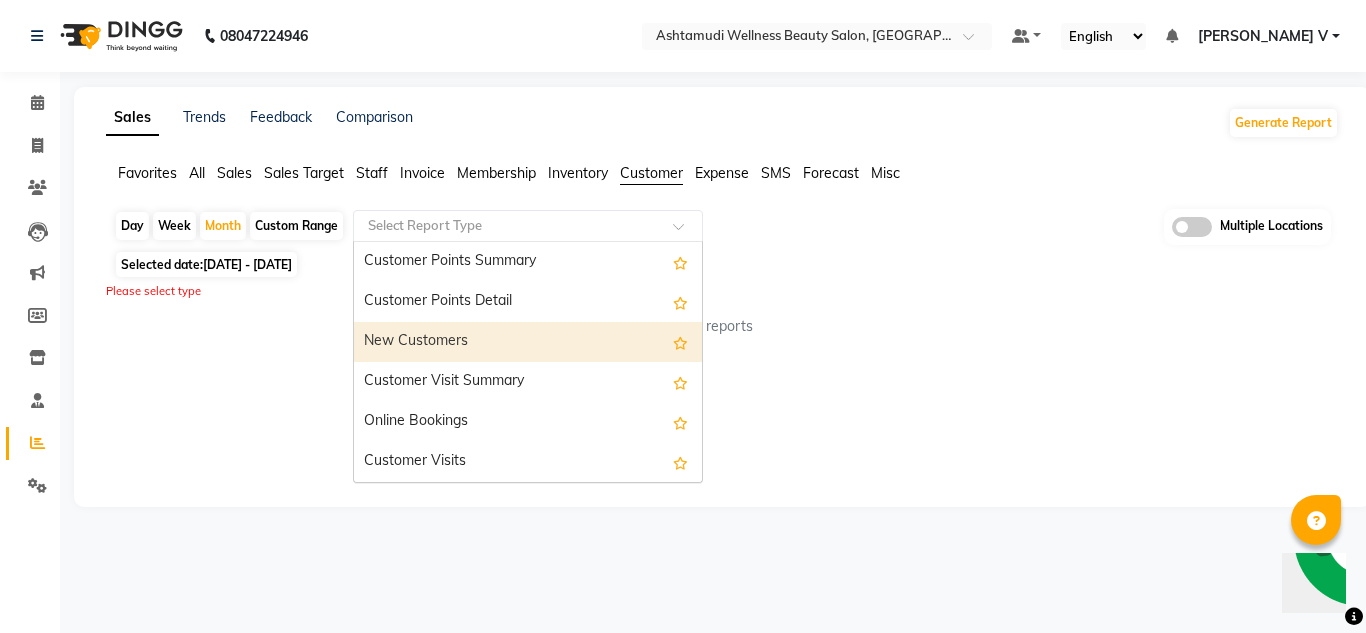 click on "New Customers" at bounding box center [528, 342] 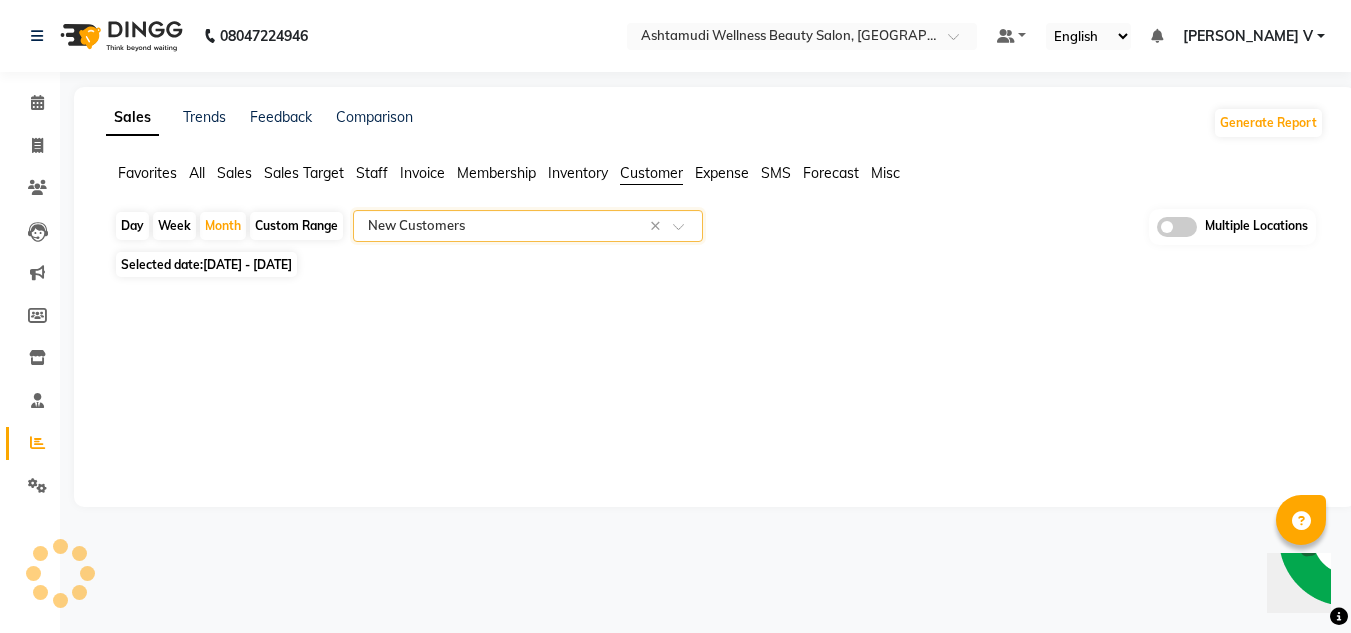 select on "full_report" 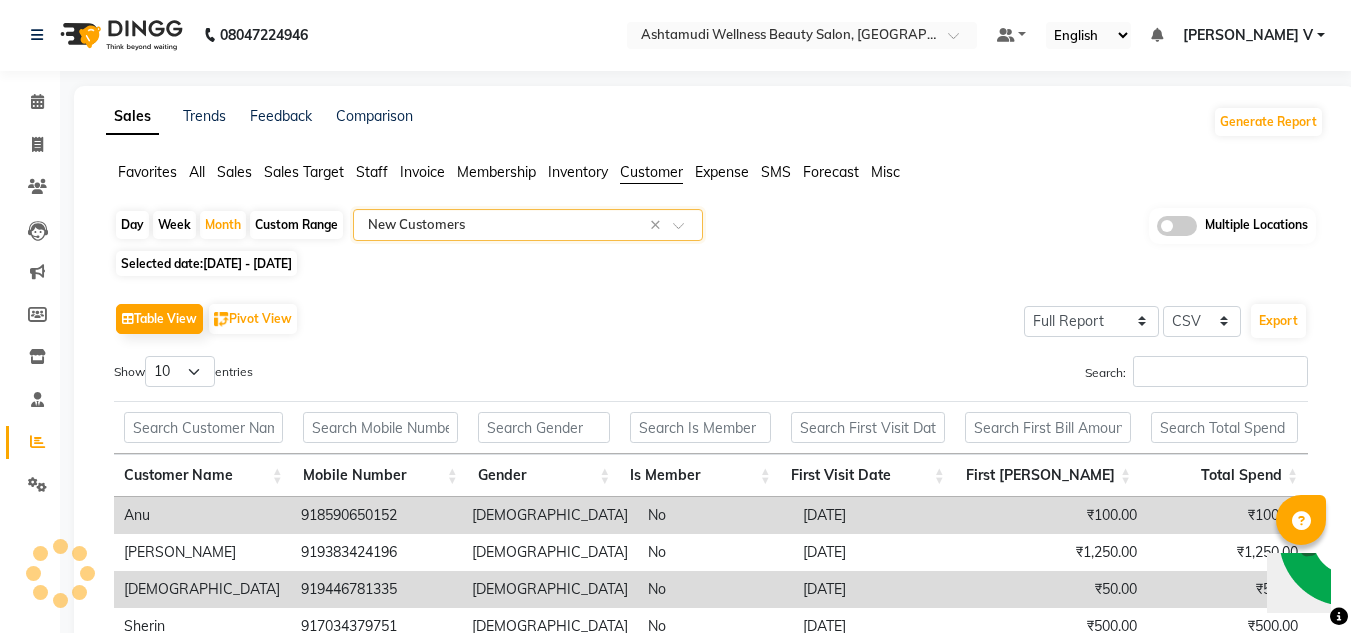 scroll, scrollTop: 0, scrollLeft: 0, axis: both 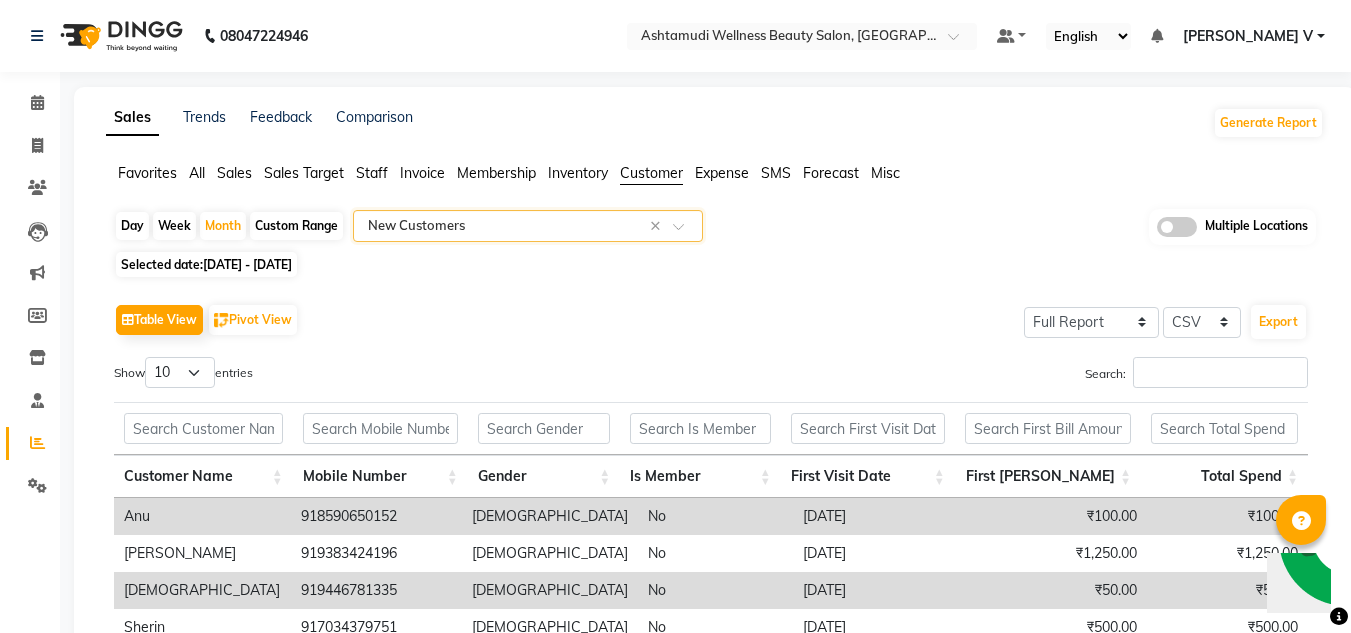 click 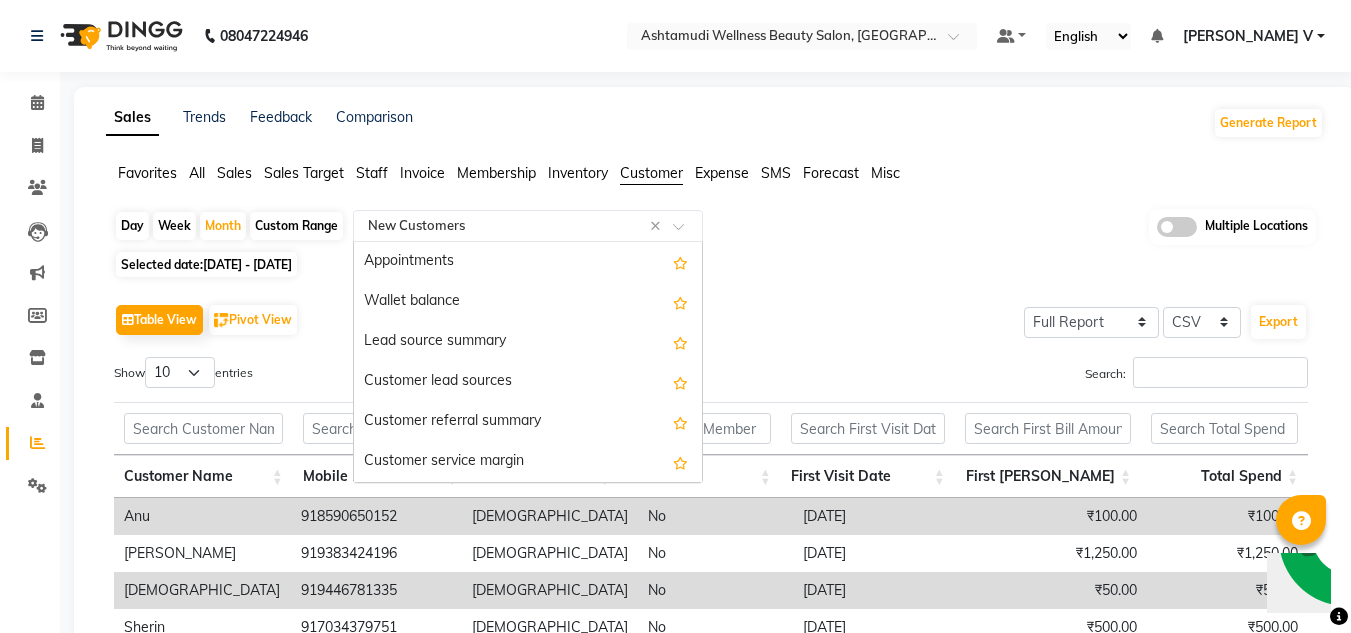 scroll, scrollTop: 280, scrollLeft: 0, axis: vertical 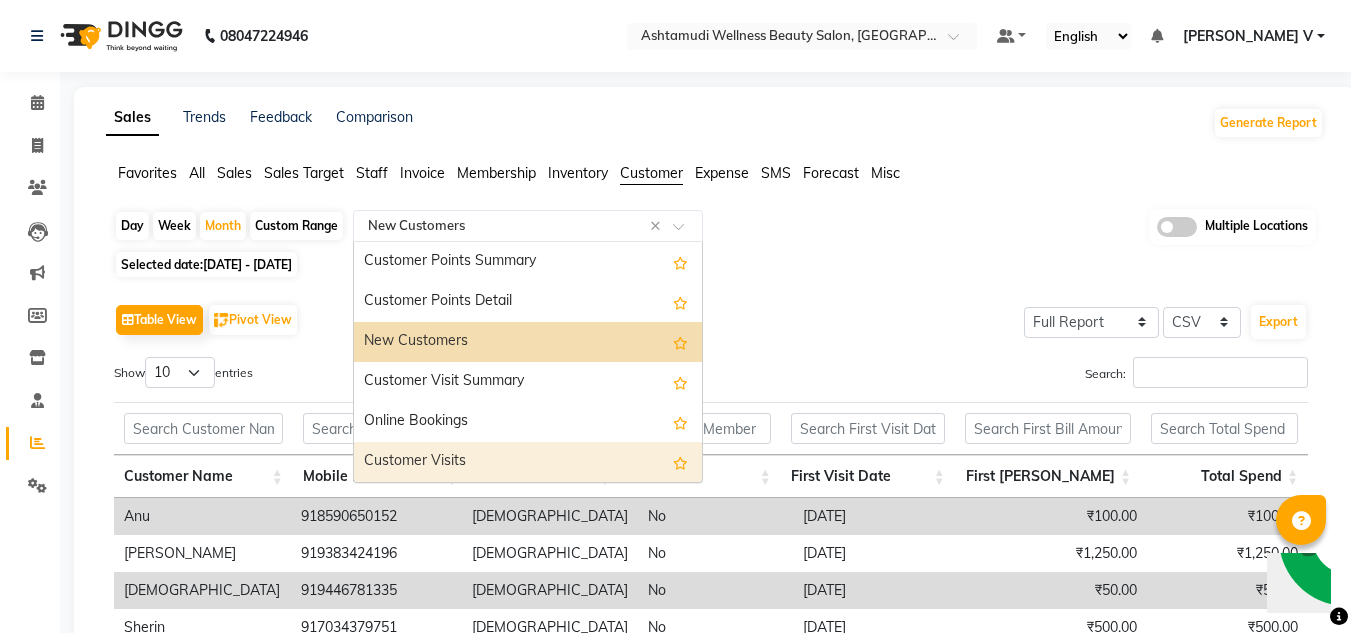click on "Customer Visits" at bounding box center (528, 462) 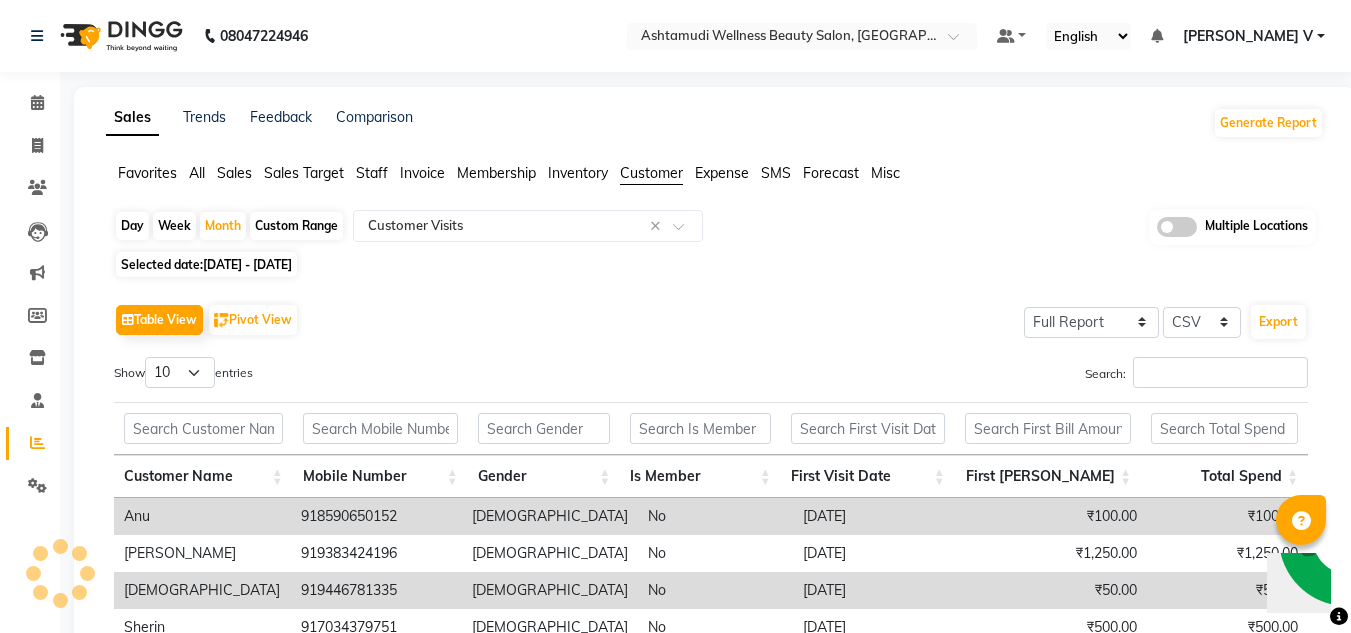 click 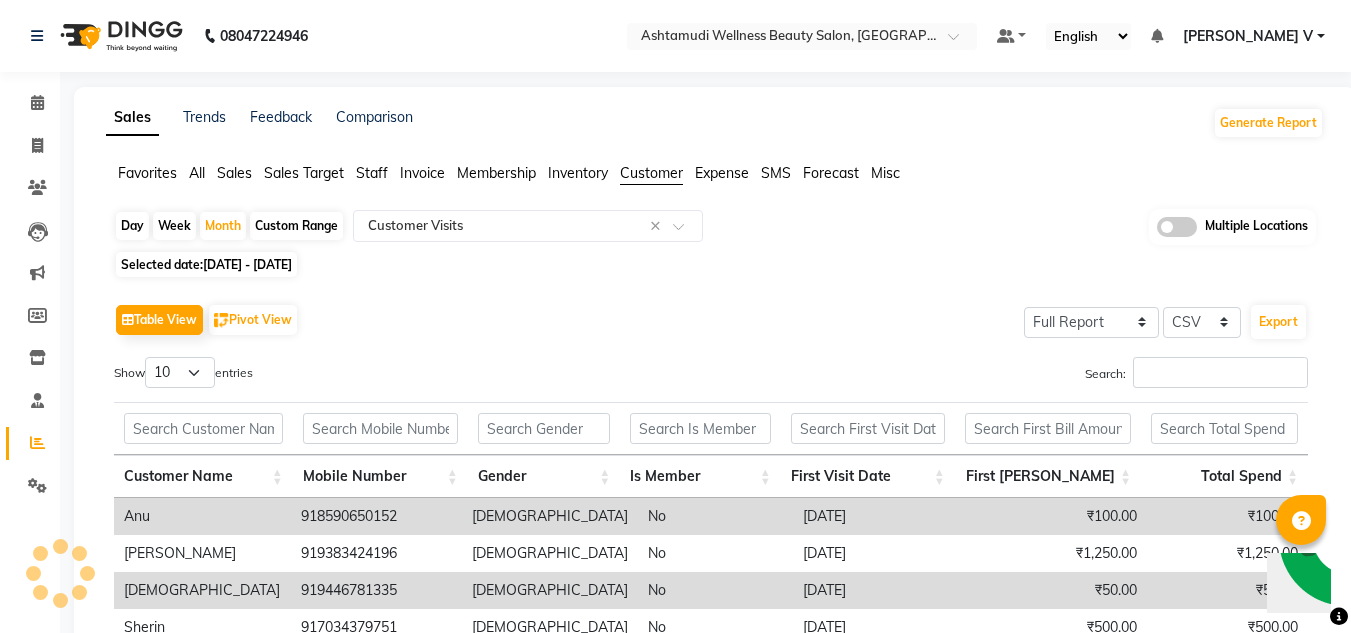 click 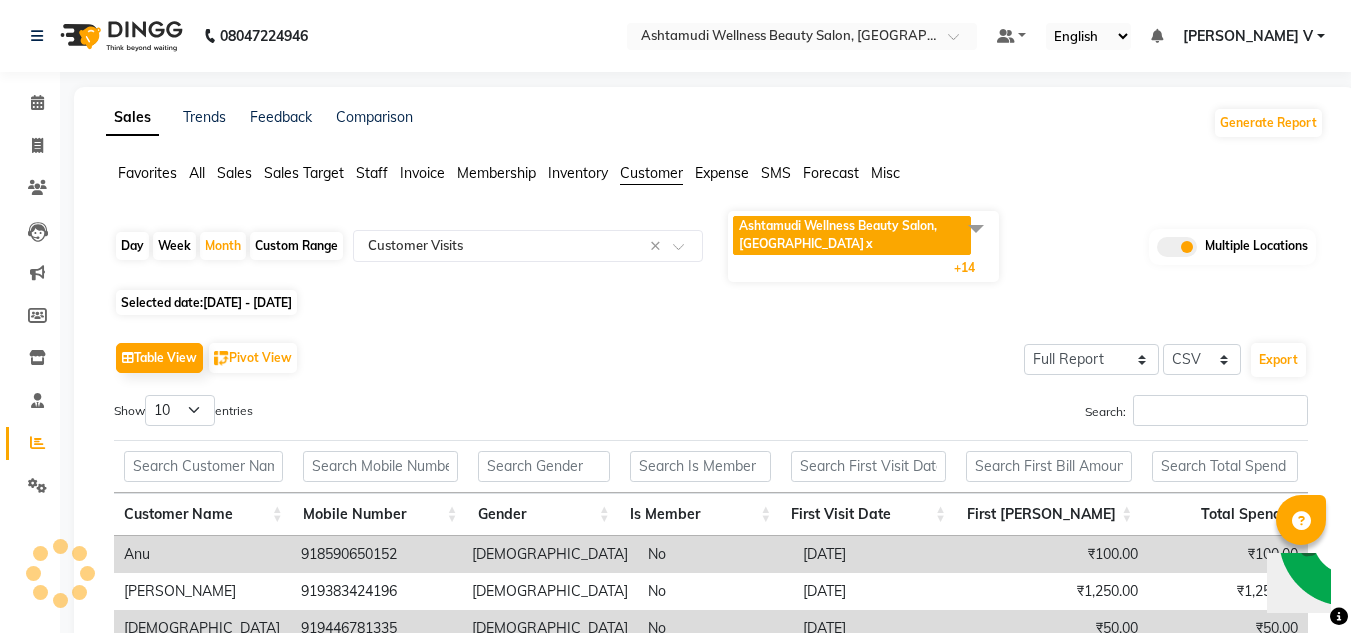click on "Ashtamudi Wellness Beauty Salon, [GEOGRAPHIC_DATA]" 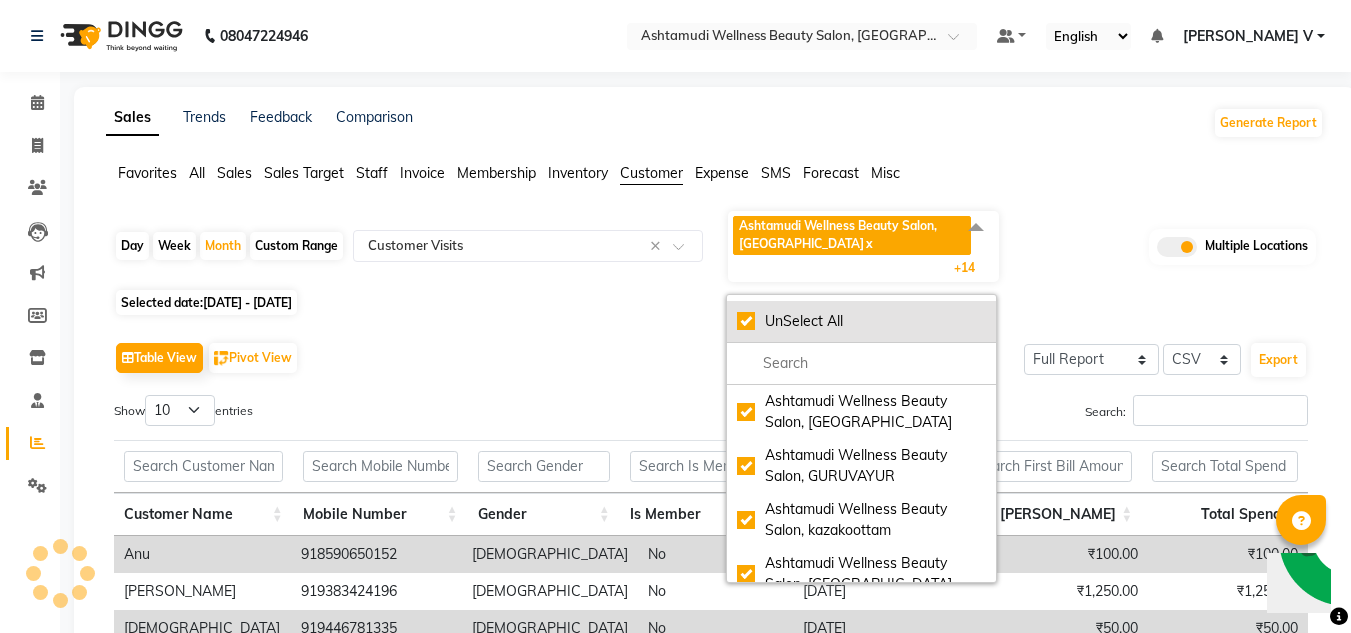 click on "UnSelect All" 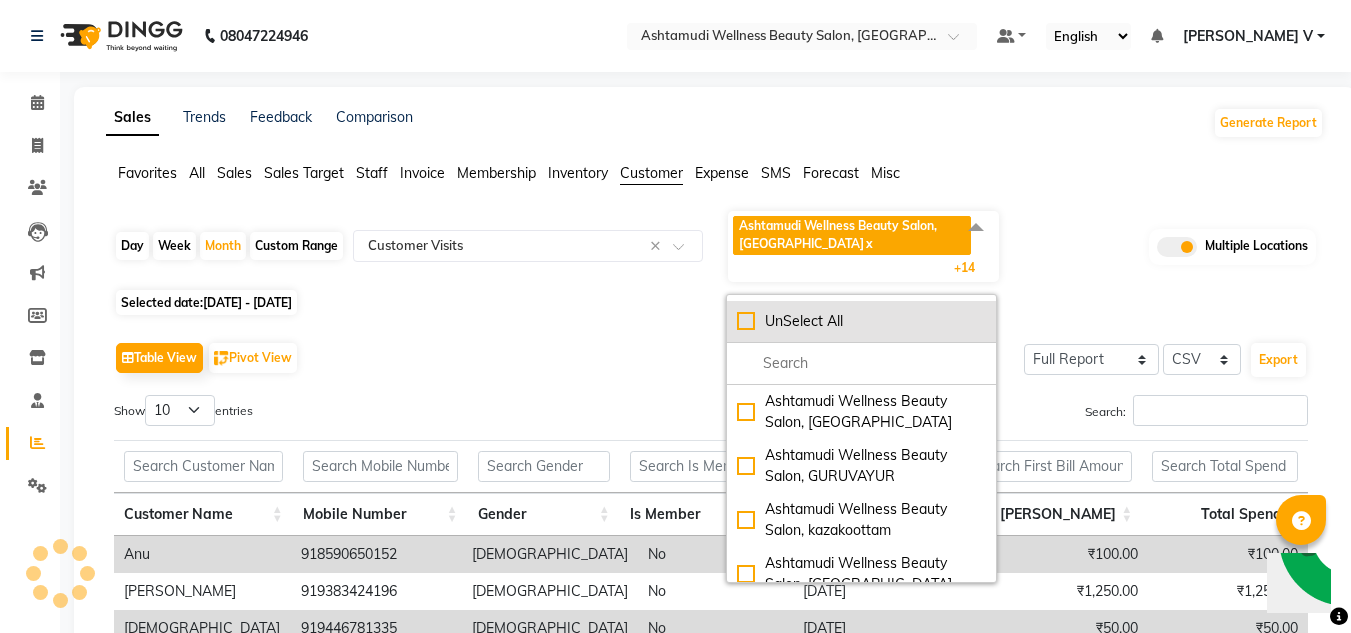 checkbox on "false" 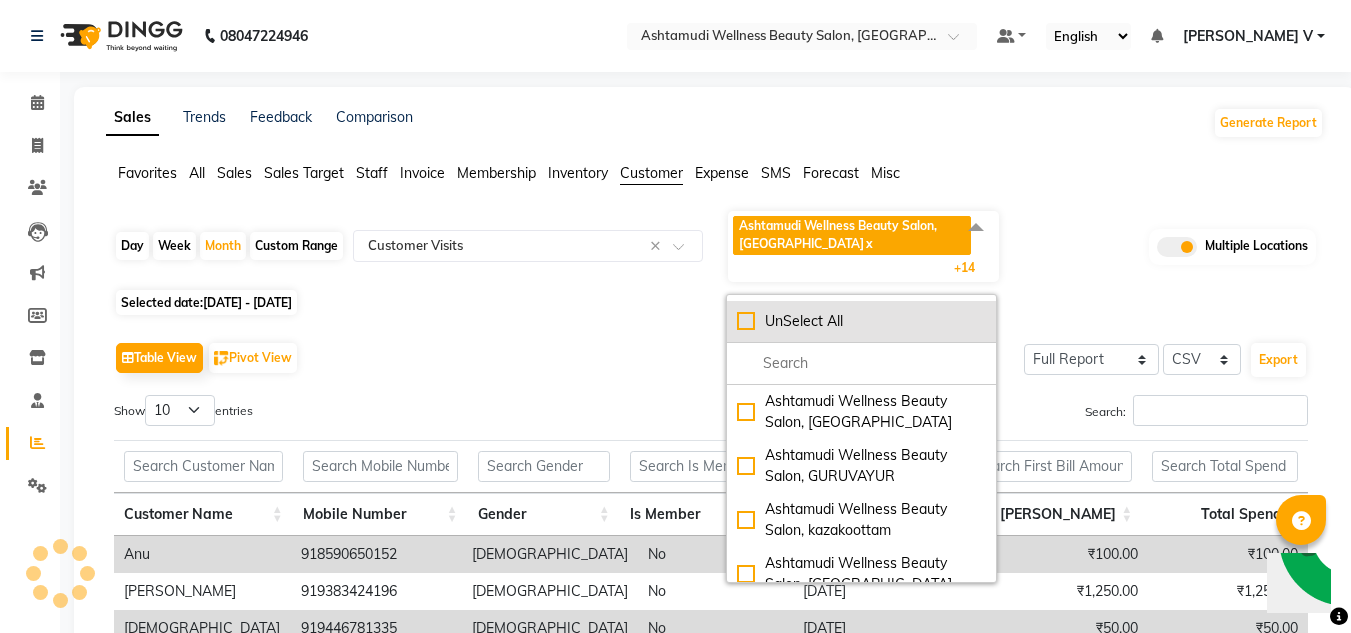 checkbox on "false" 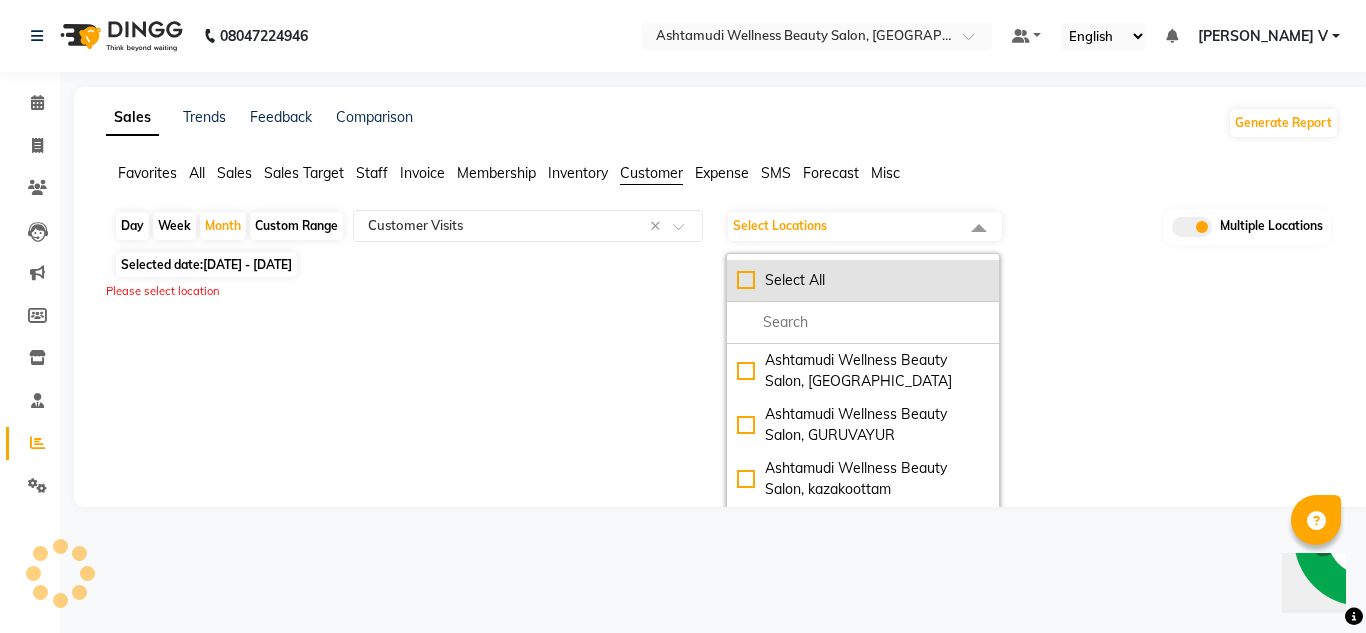 click on "Select All" 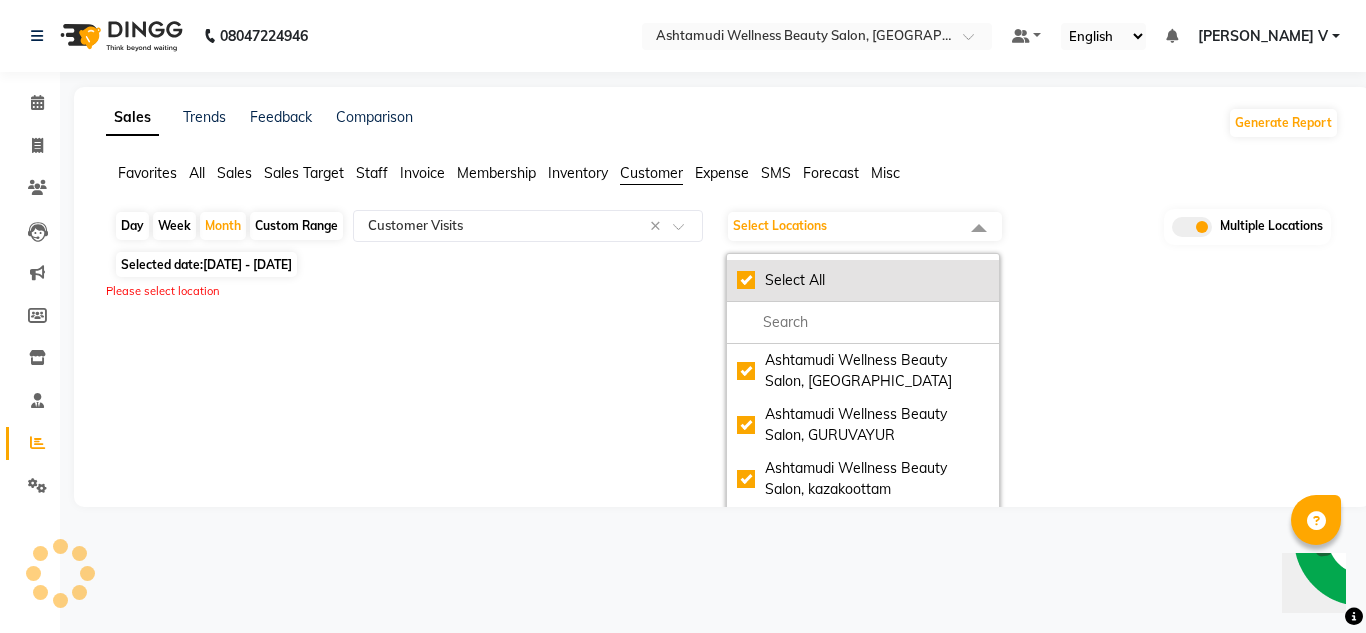 checkbox on "true" 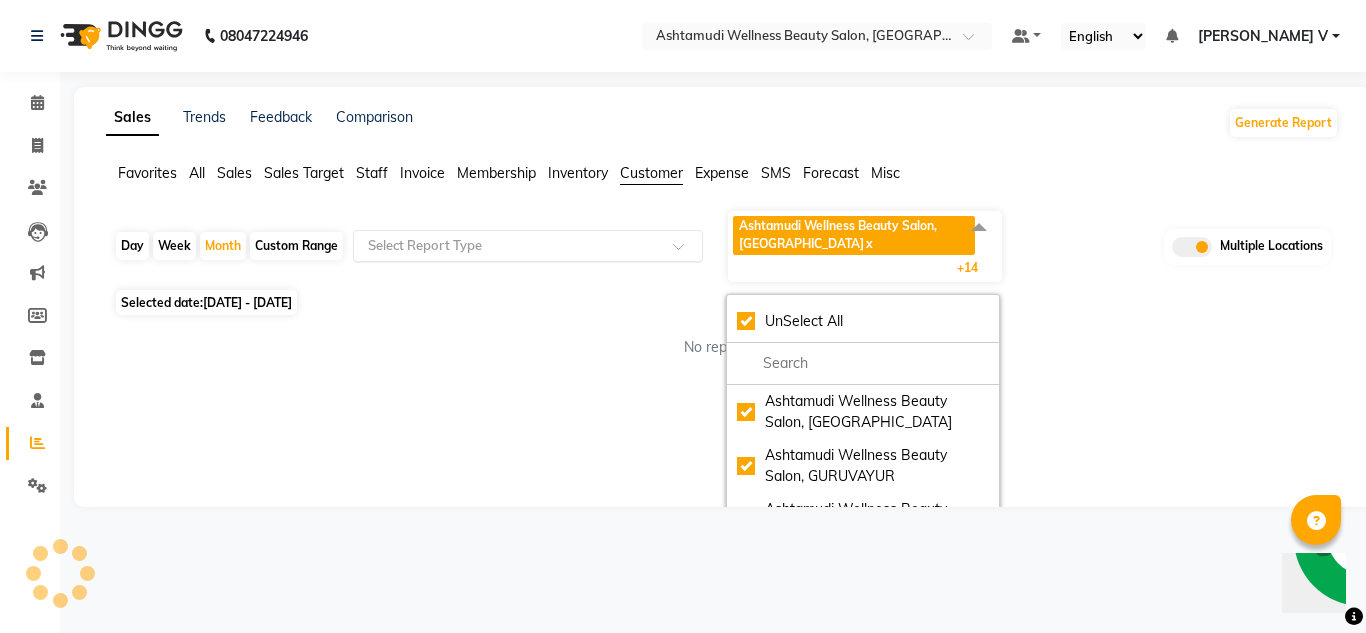 click on "All" 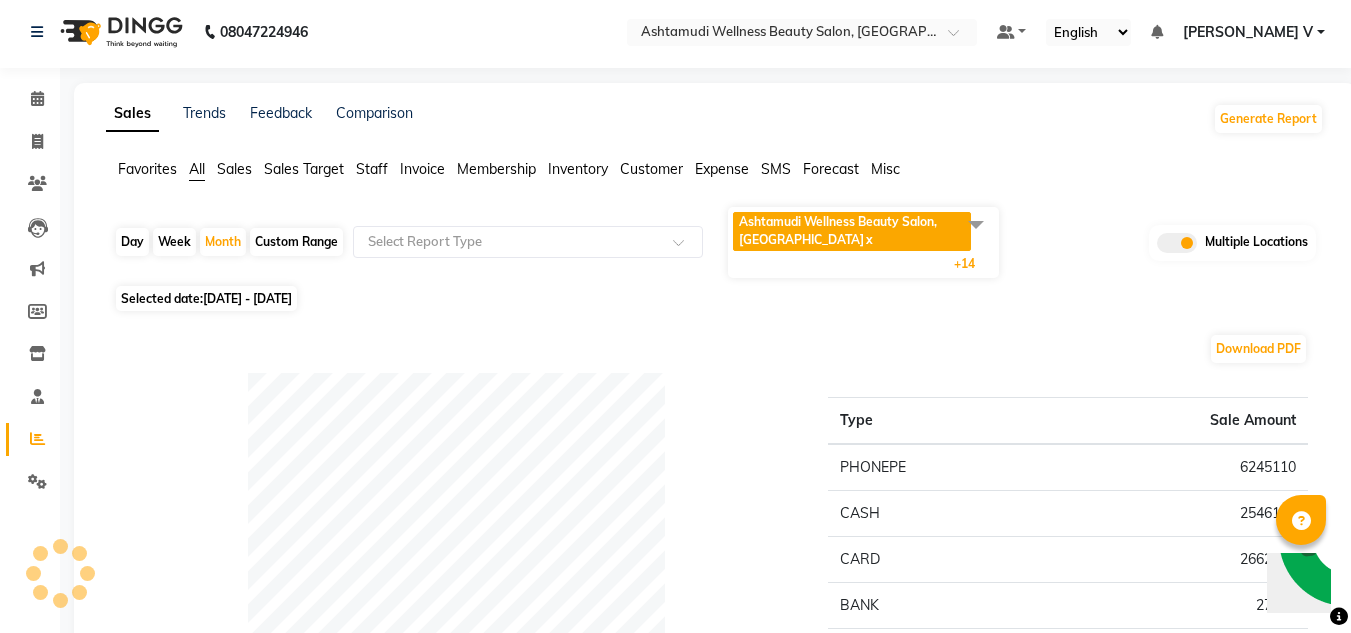 scroll, scrollTop: 0, scrollLeft: 0, axis: both 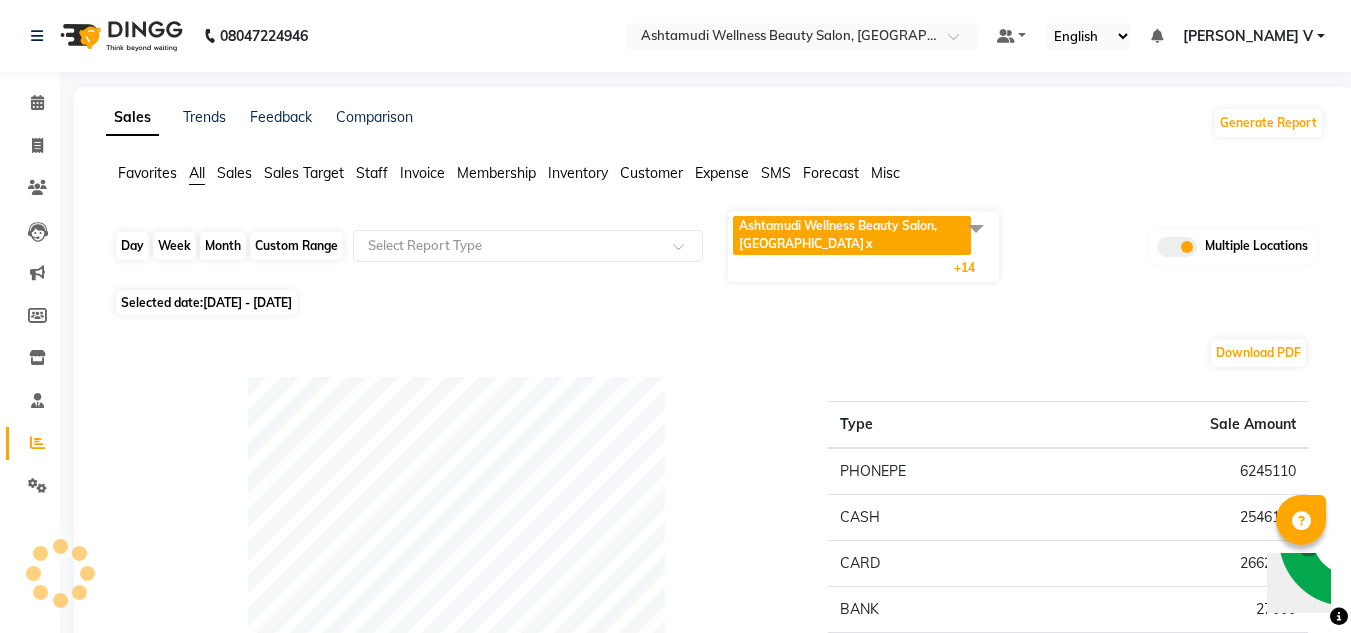 click on "Month" 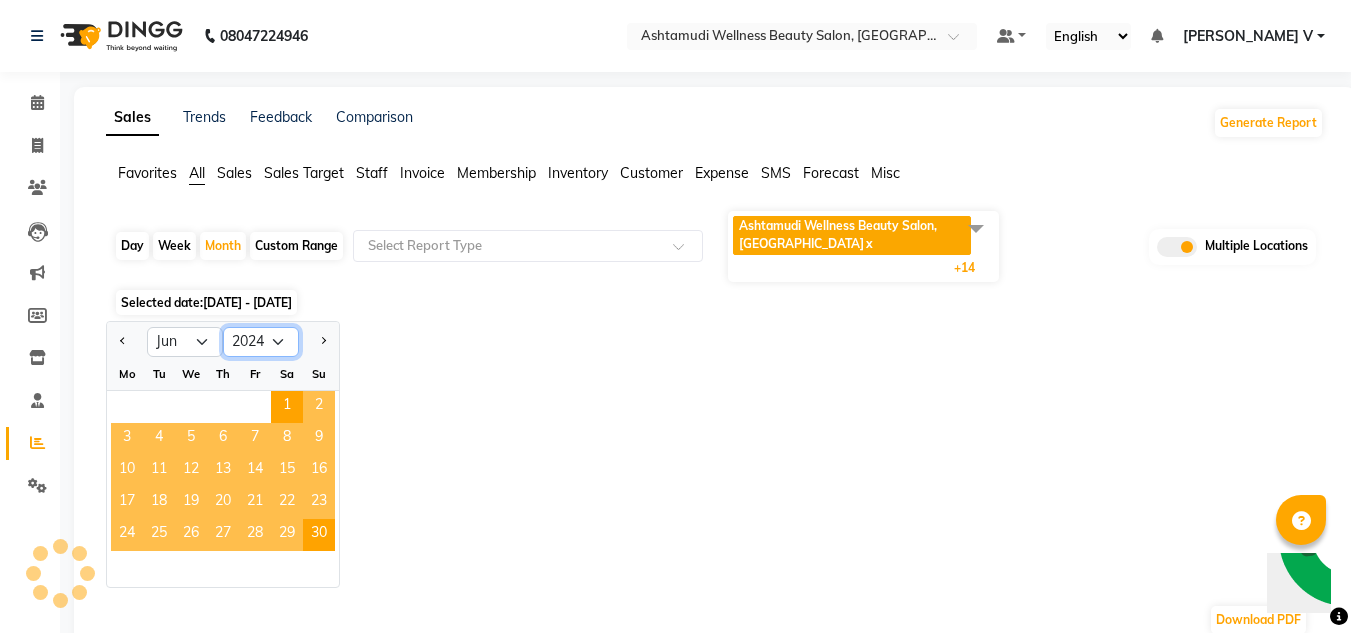 click on "2014 2015 2016 2017 2018 2019 2020 2021 2022 2023 2024 2025 2026 2027 2028 2029 2030 2031 2032 2033 2034" 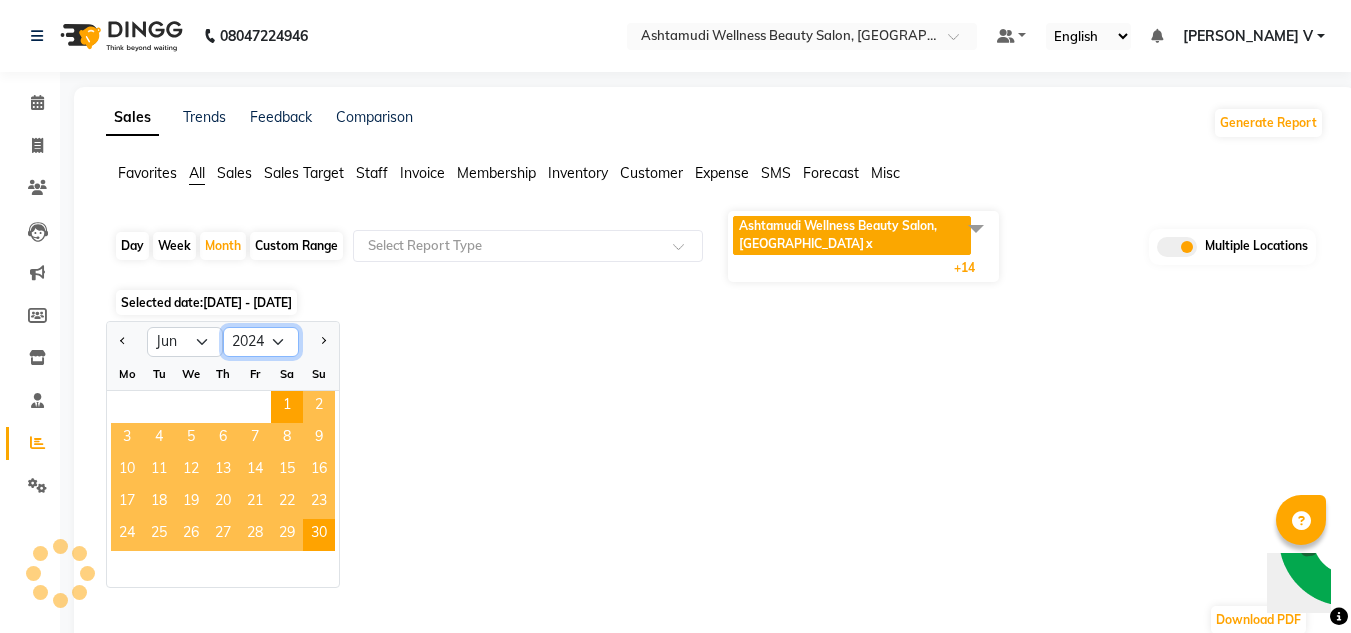 select on "2025" 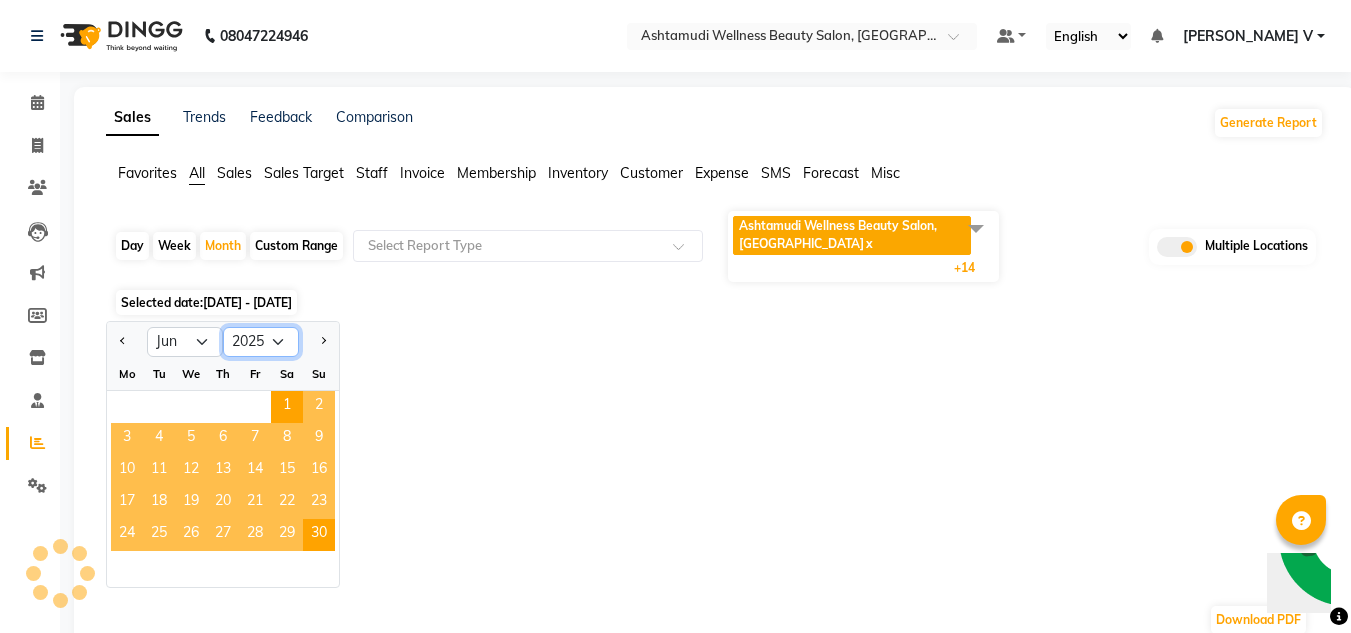 click on "2014 2015 2016 2017 2018 2019 2020 2021 2022 2023 2024 2025 2026 2027 2028 2029 2030 2031 2032 2033 2034" 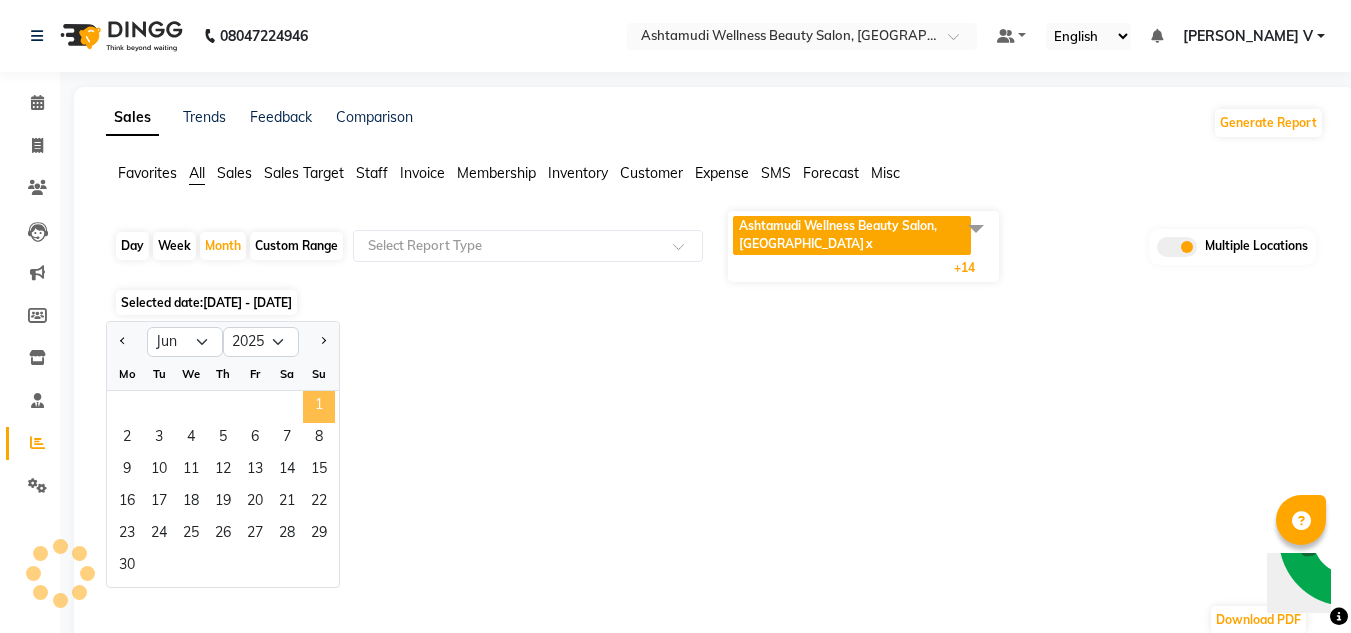 click on "1" 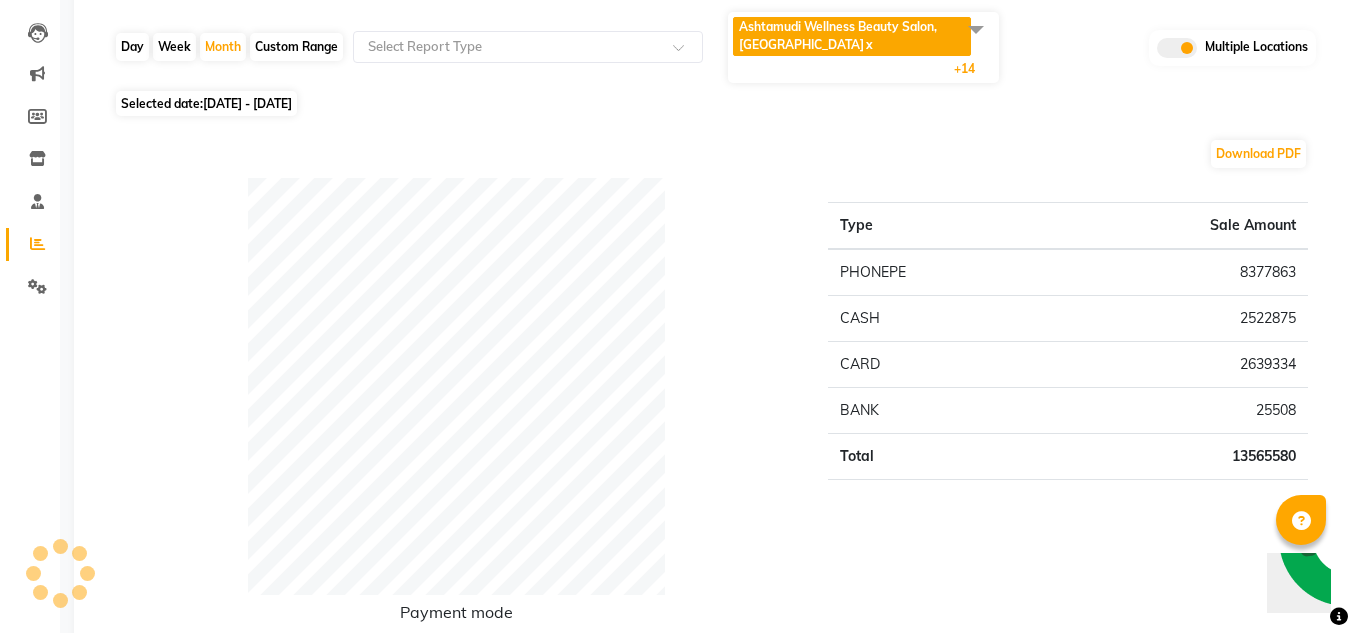 scroll, scrollTop: 0, scrollLeft: 0, axis: both 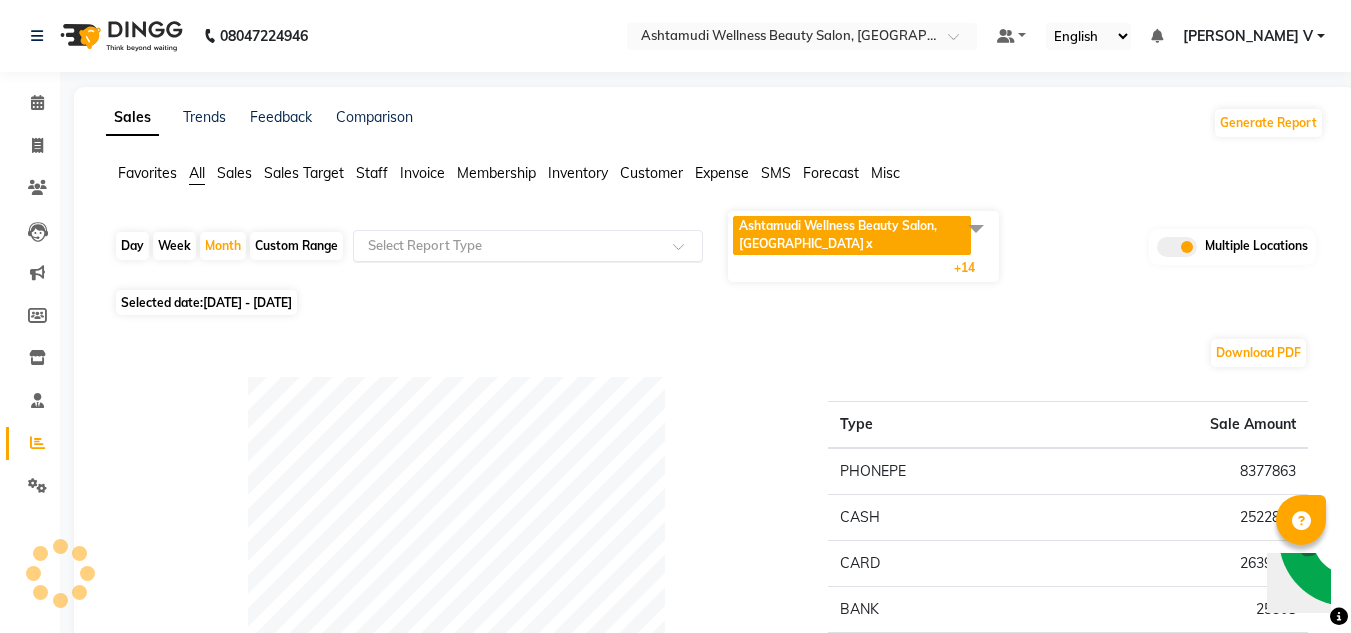 click on "Select Report Type" 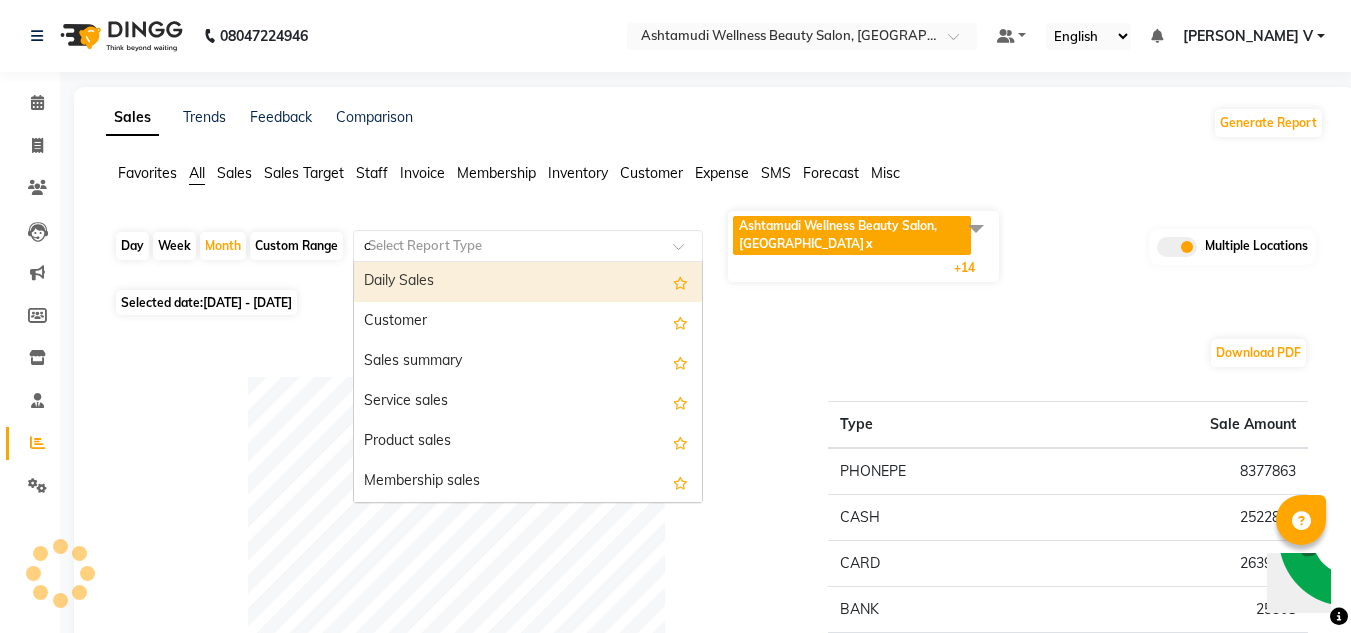 type on "ce" 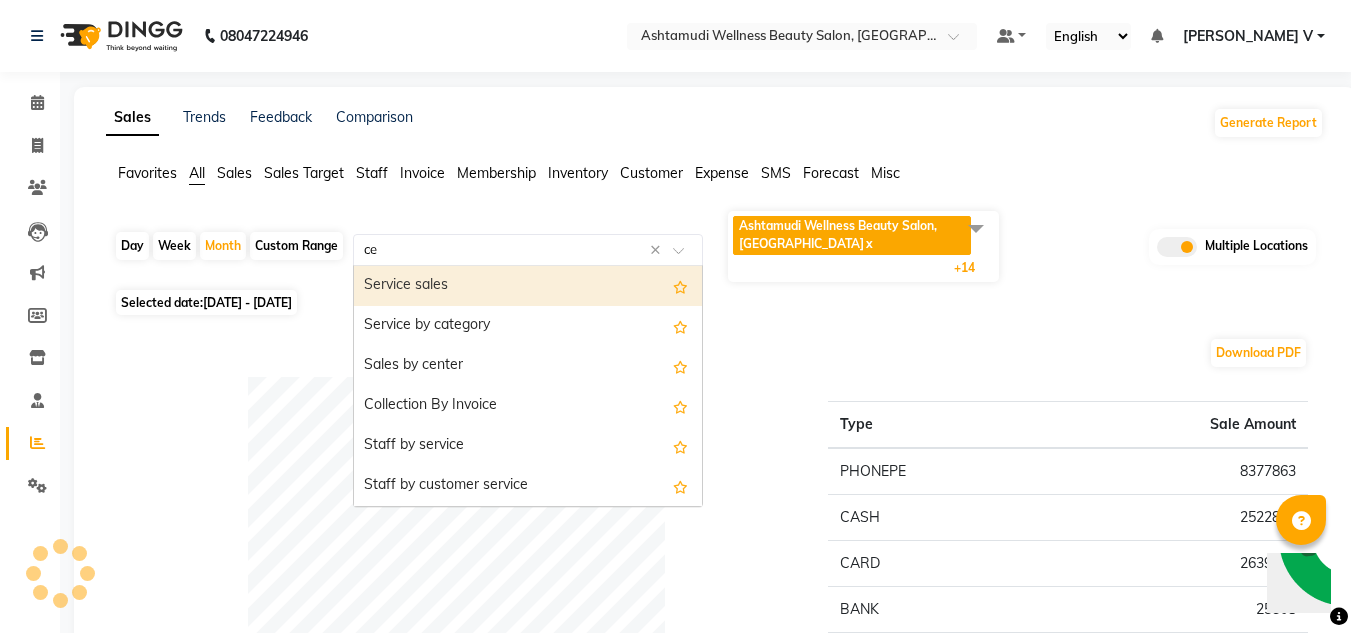 click on "Service sales" at bounding box center [528, 286] 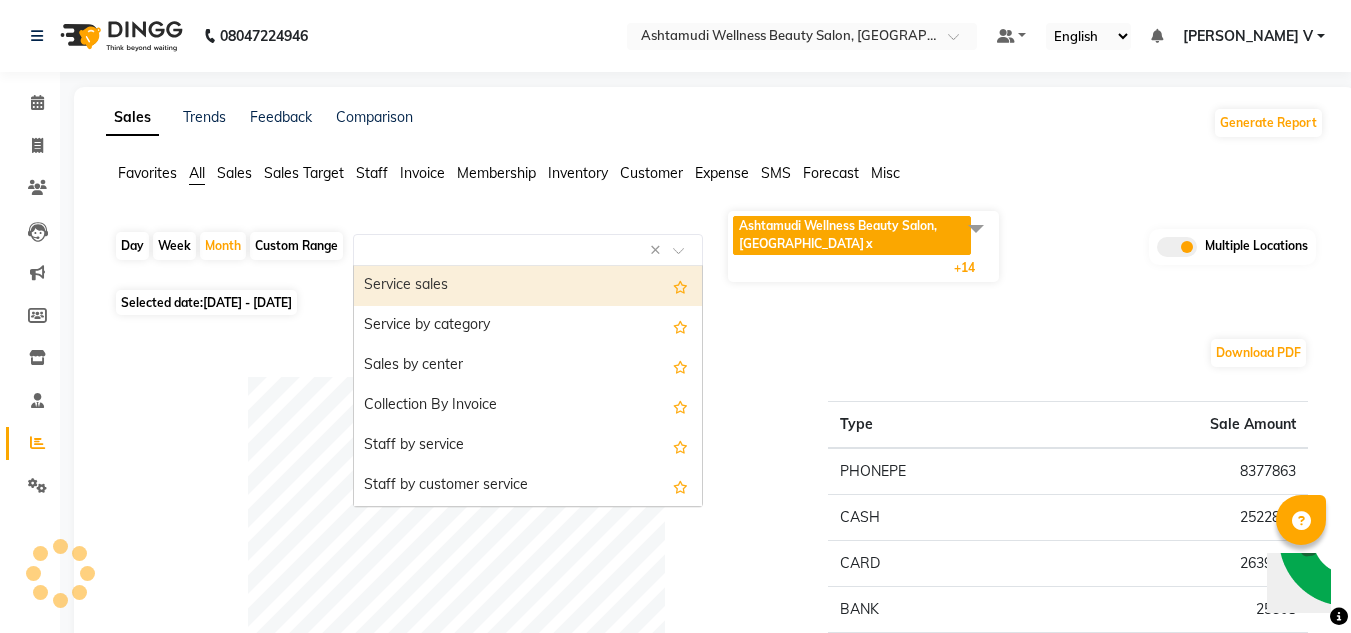 select on "full_report" 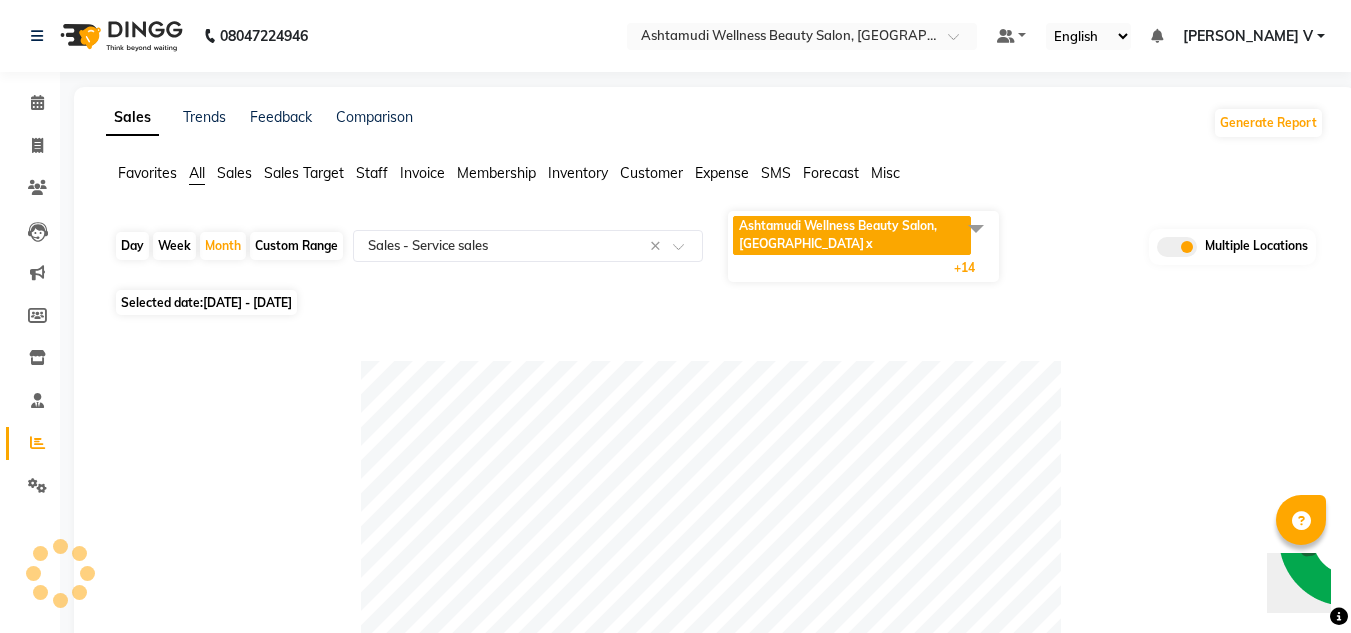 click on "Custom Range" 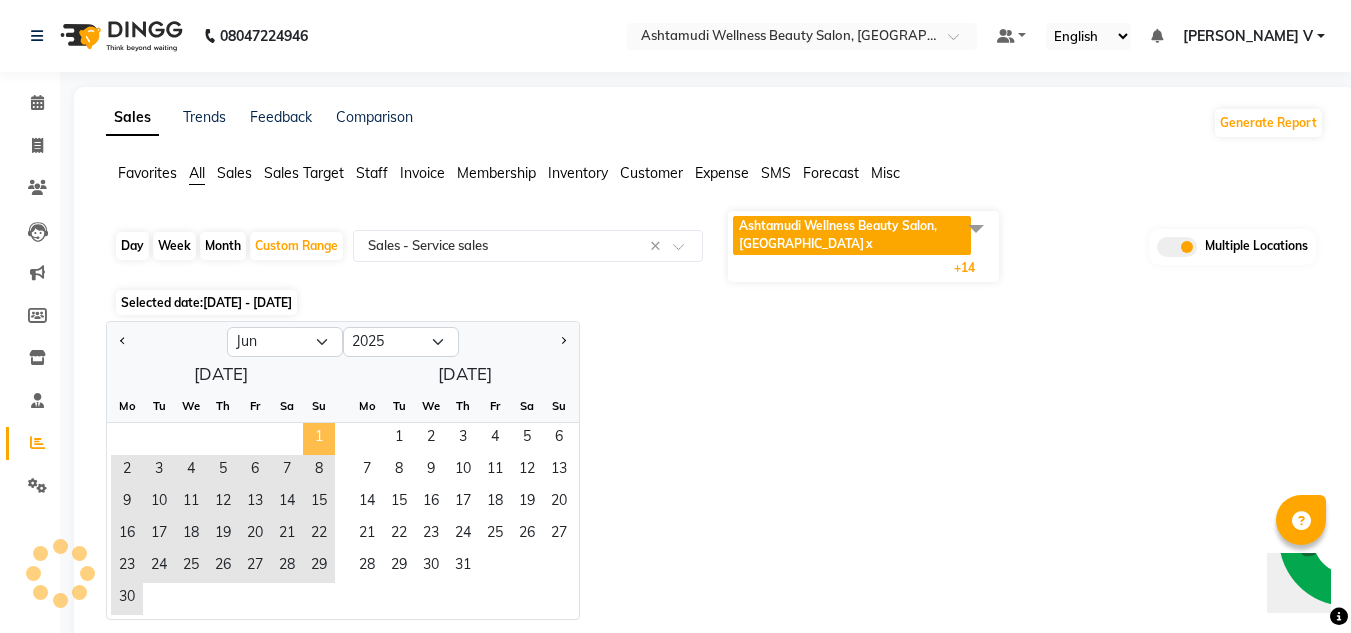 click on "1" 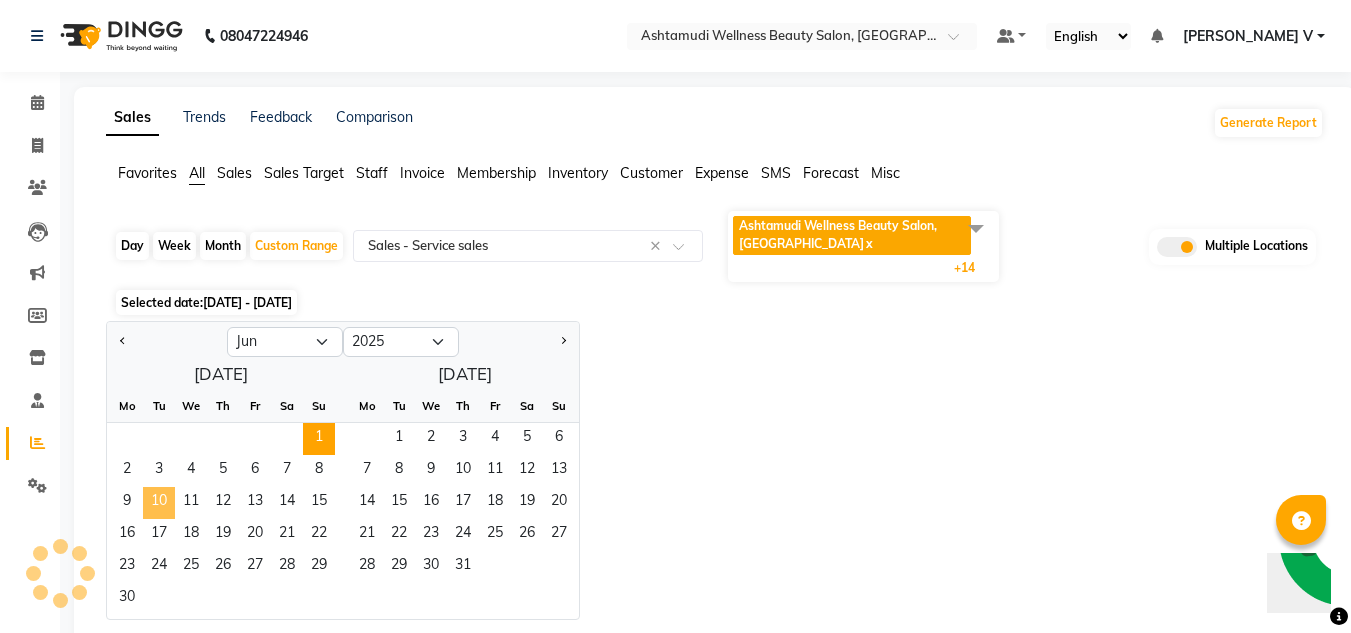 click on "10" 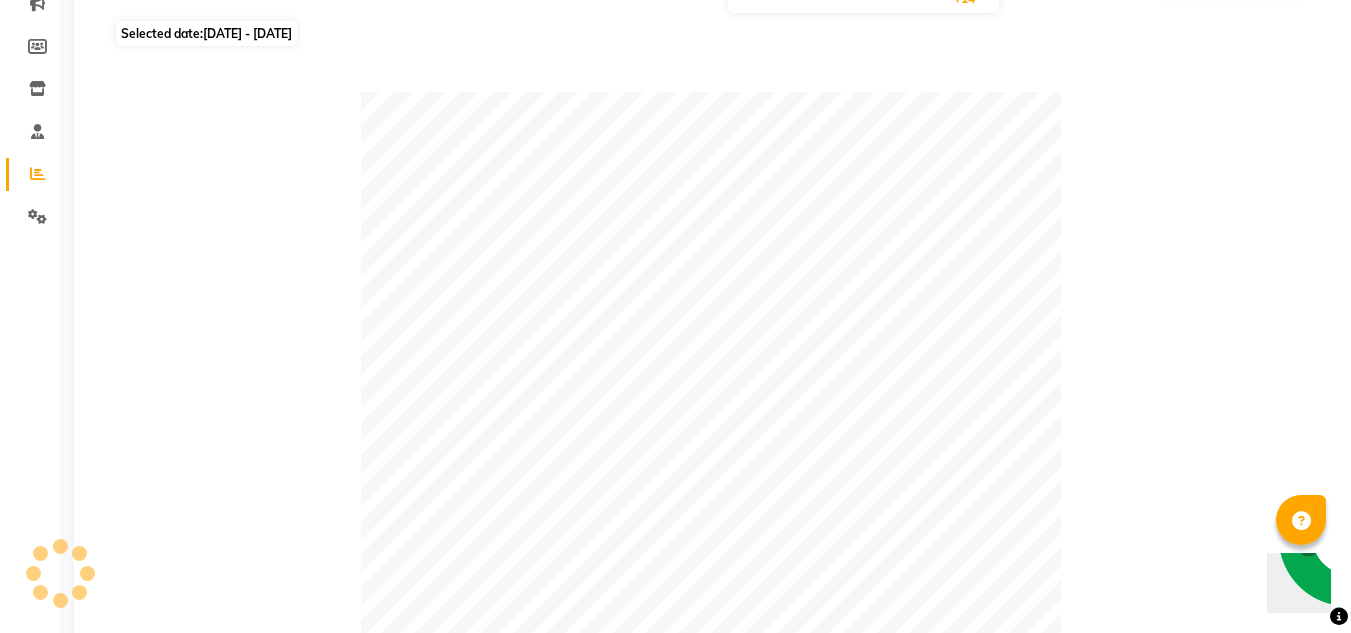 scroll, scrollTop: 600, scrollLeft: 0, axis: vertical 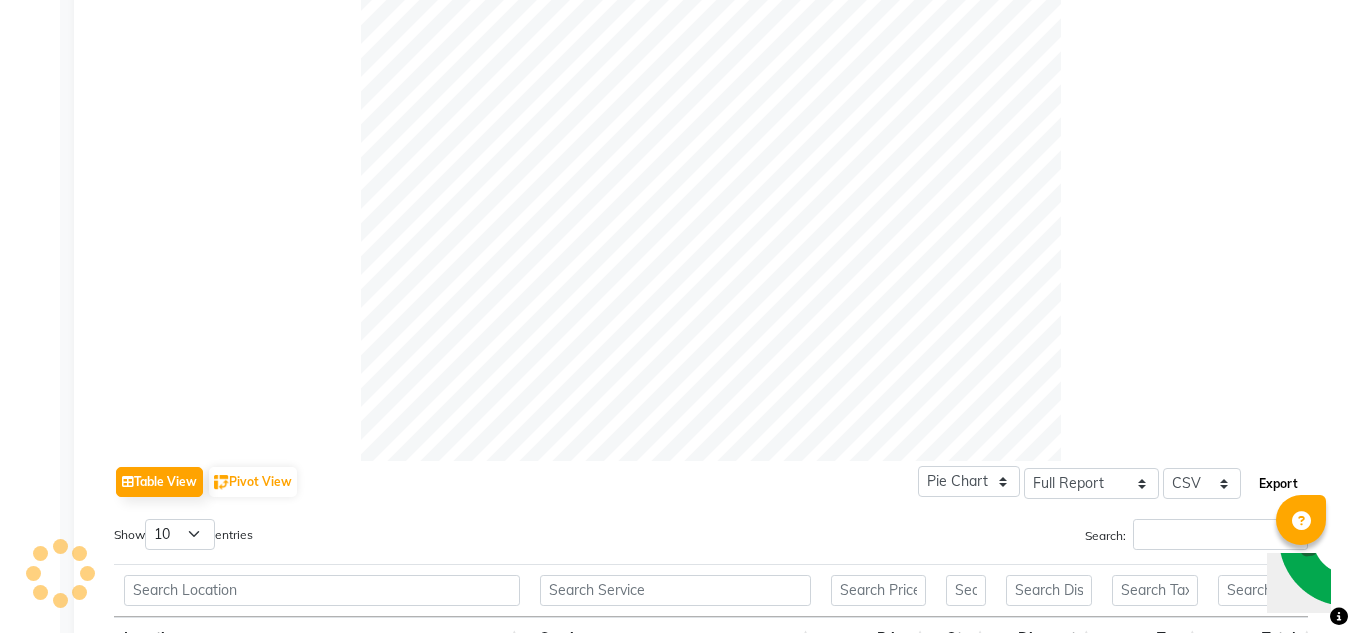 click on "Export" 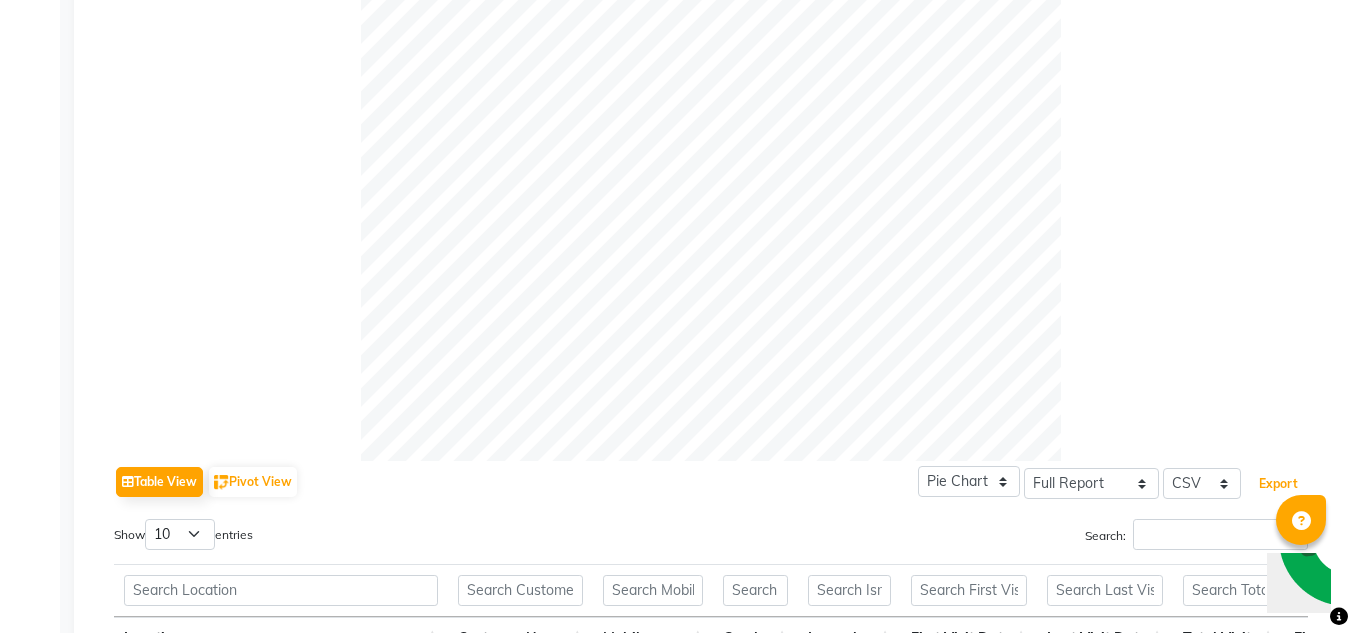 scroll, scrollTop: 0, scrollLeft: 0, axis: both 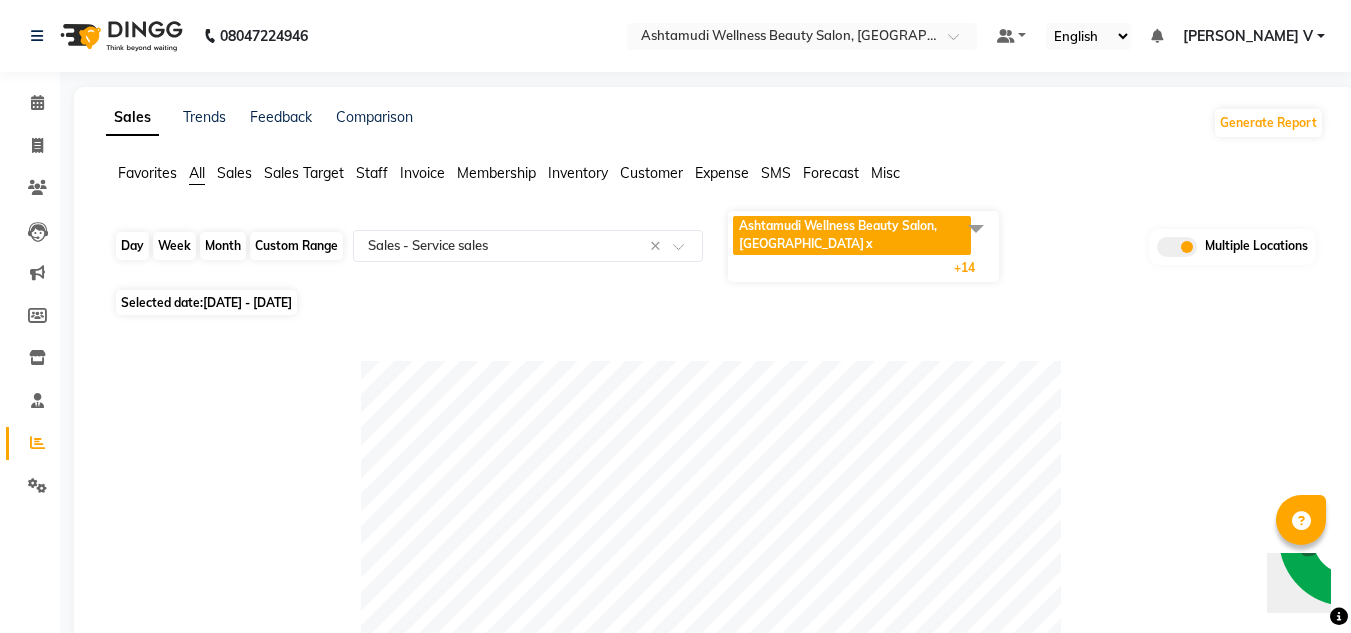 click on "Custom Range" 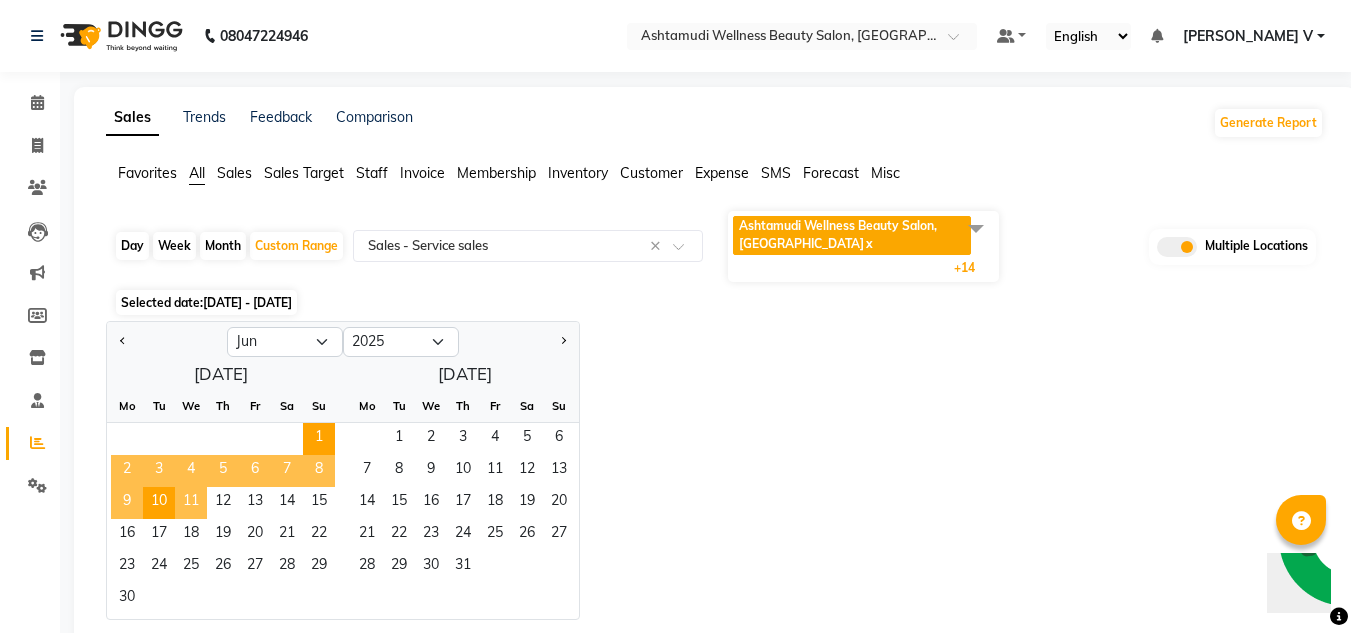 click on "11" 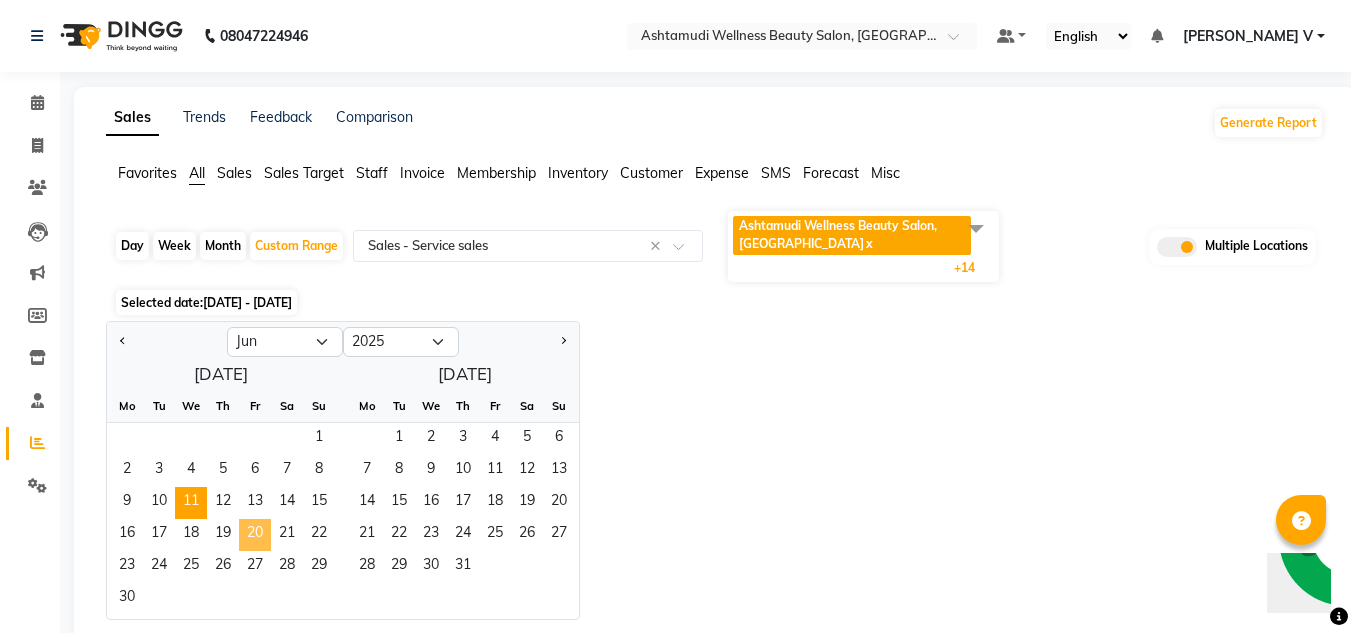 click on "20" 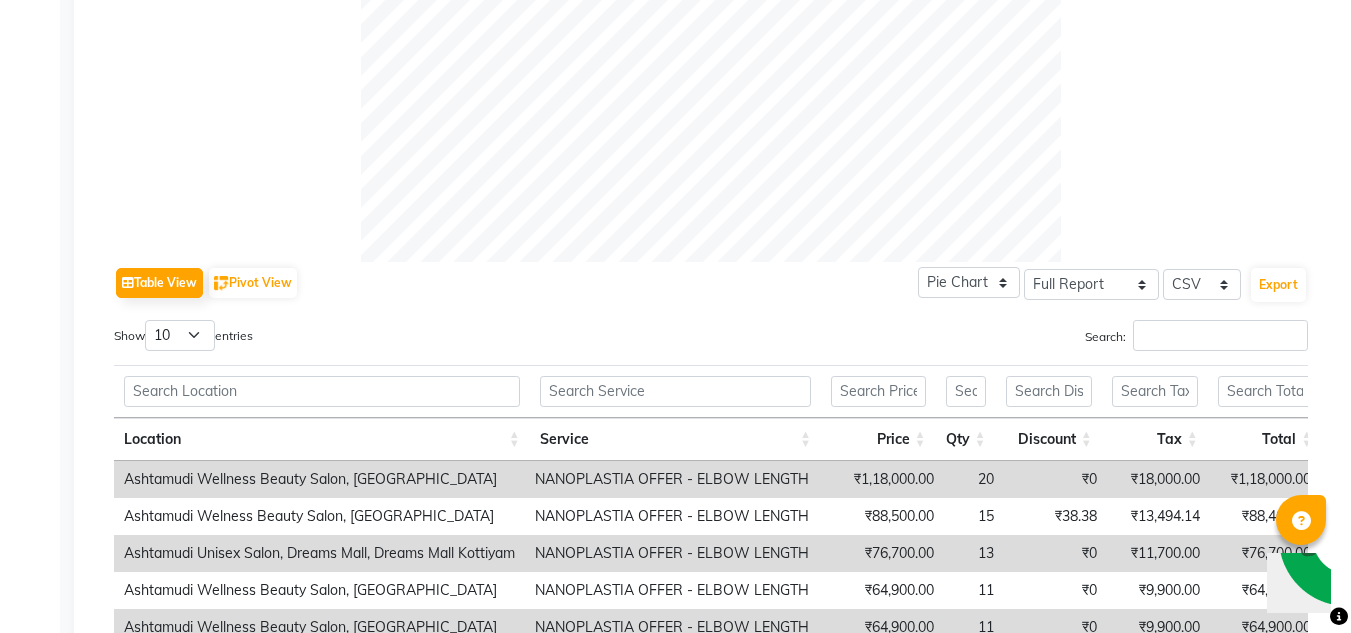 scroll, scrollTop: 900, scrollLeft: 0, axis: vertical 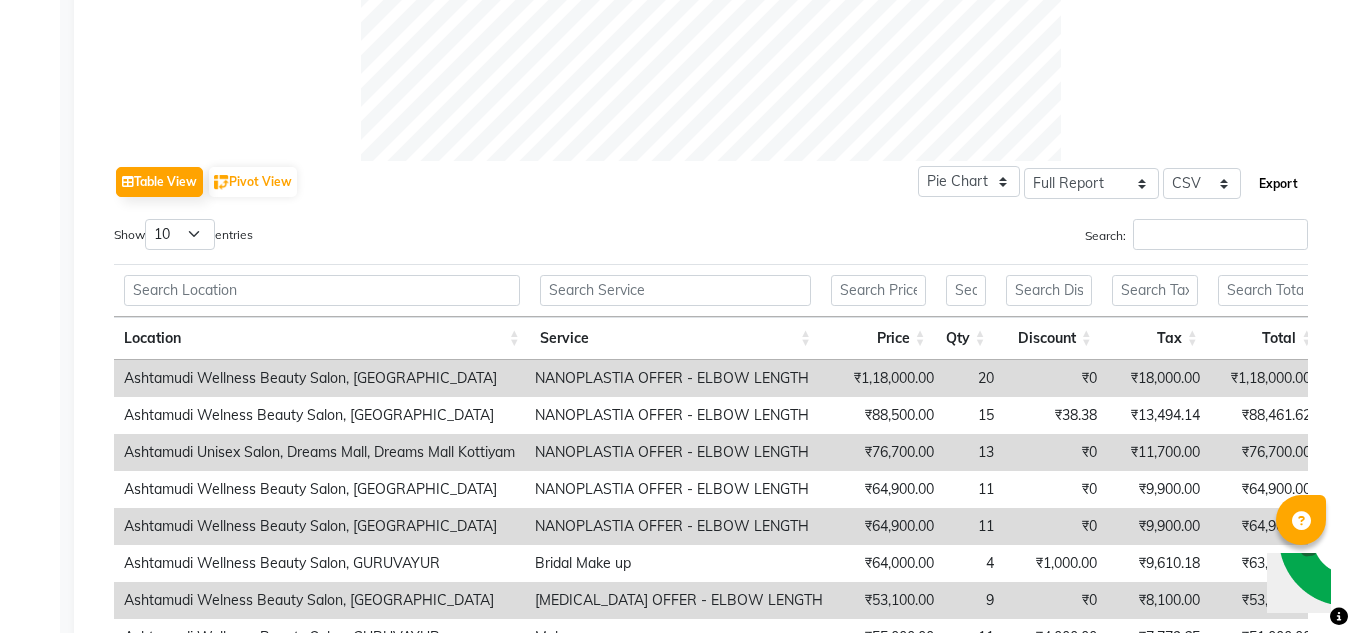 click on "Export" 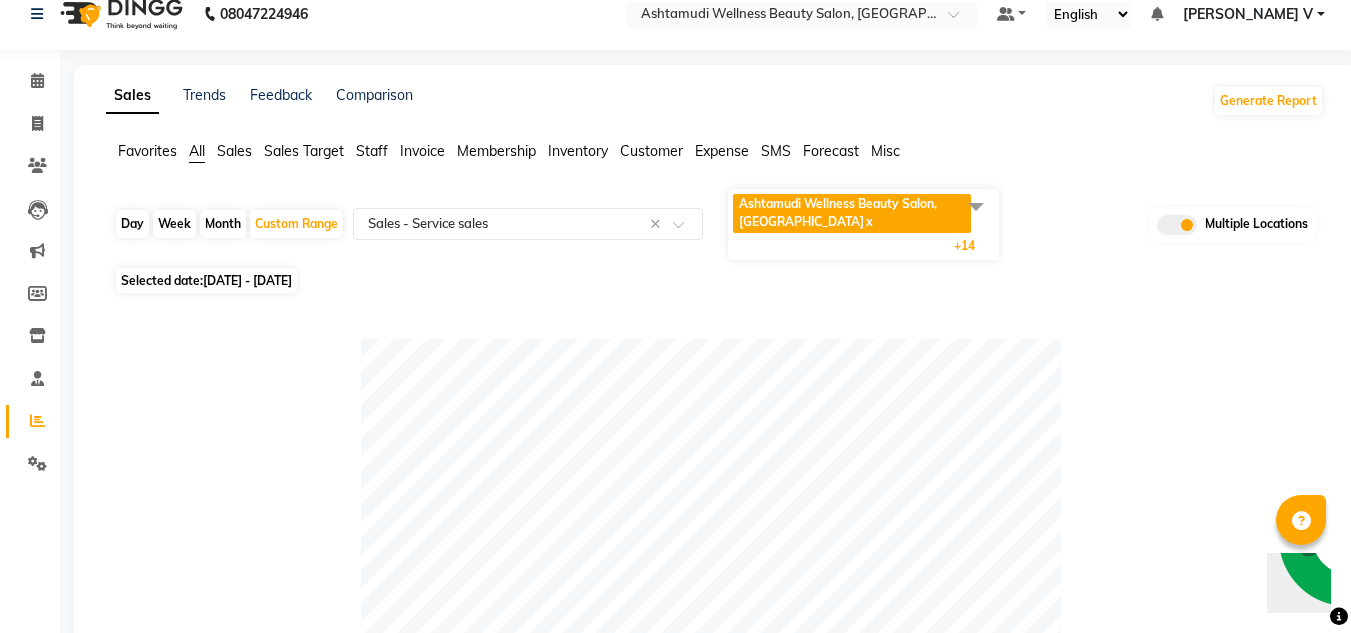 scroll, scrollTop: 0, scrollLeft: 0, axis: both 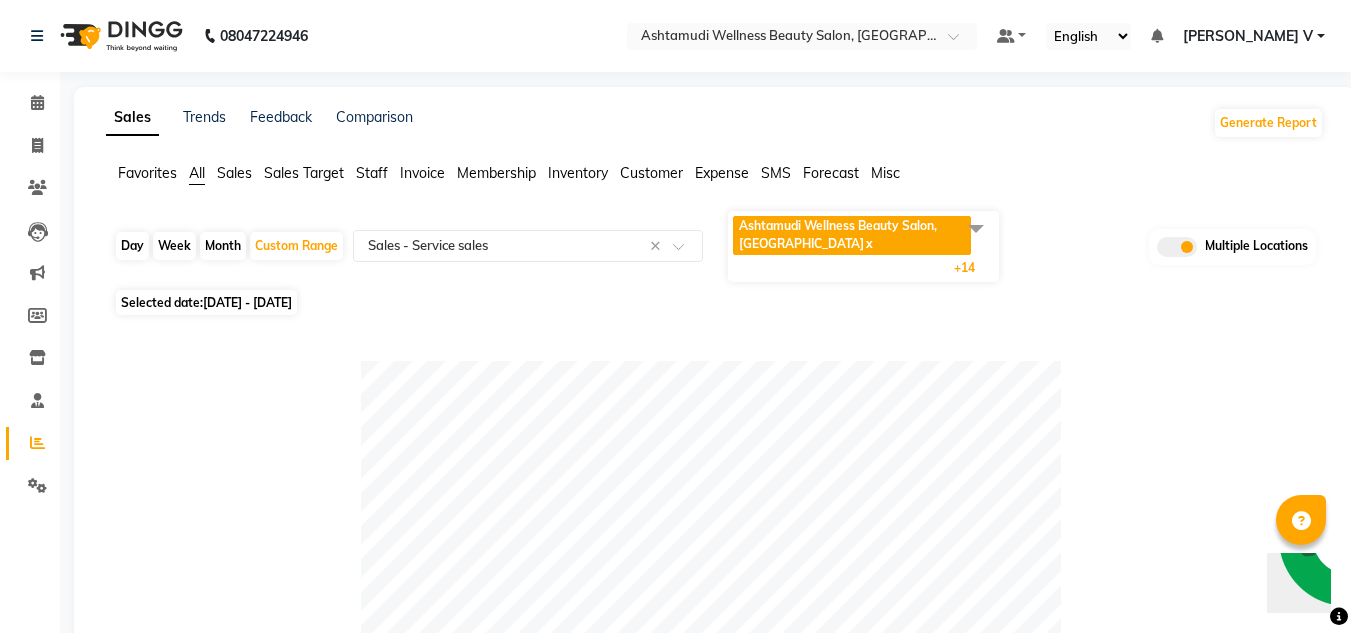 click on "Month" 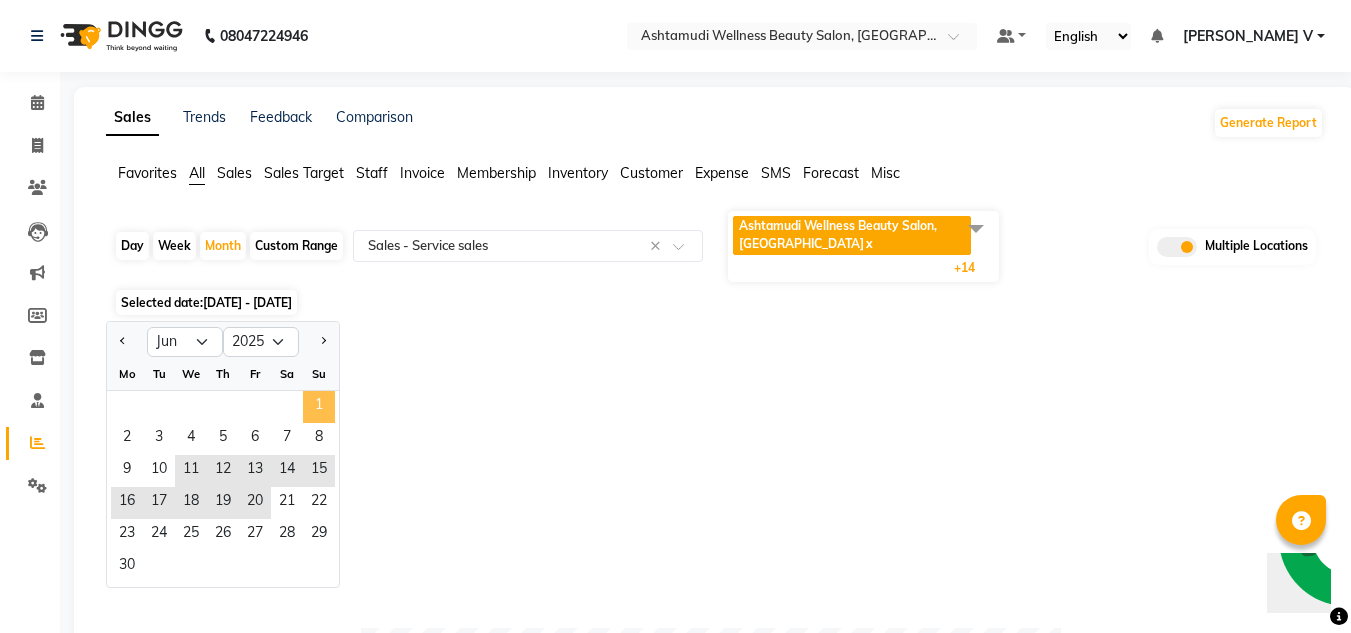 click on "1" 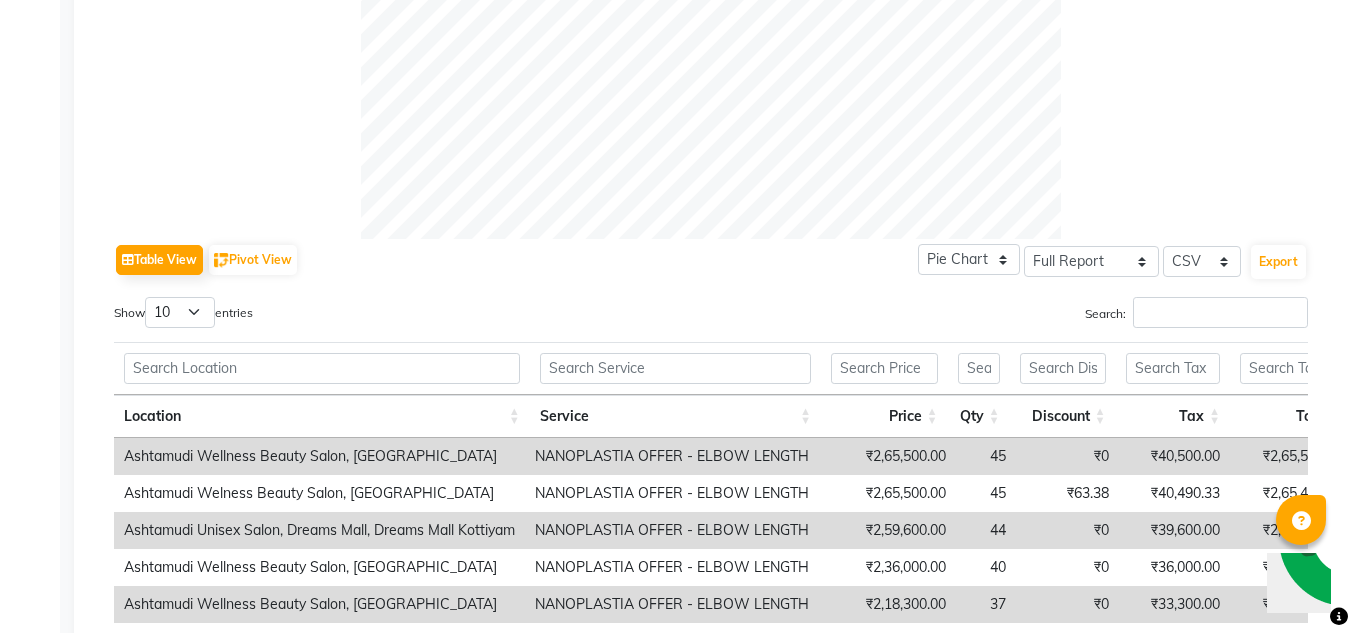 scroll, scrollTop: 900, scrollLeft: 0, axis: vertical 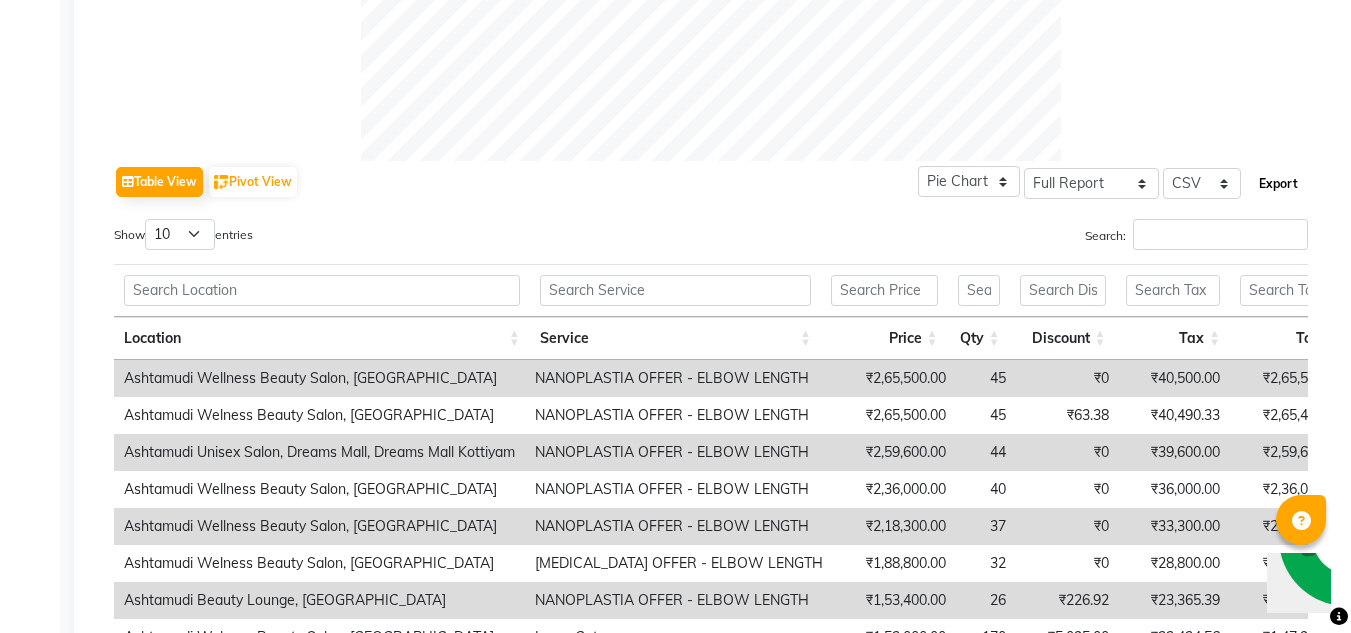 click on "Export" 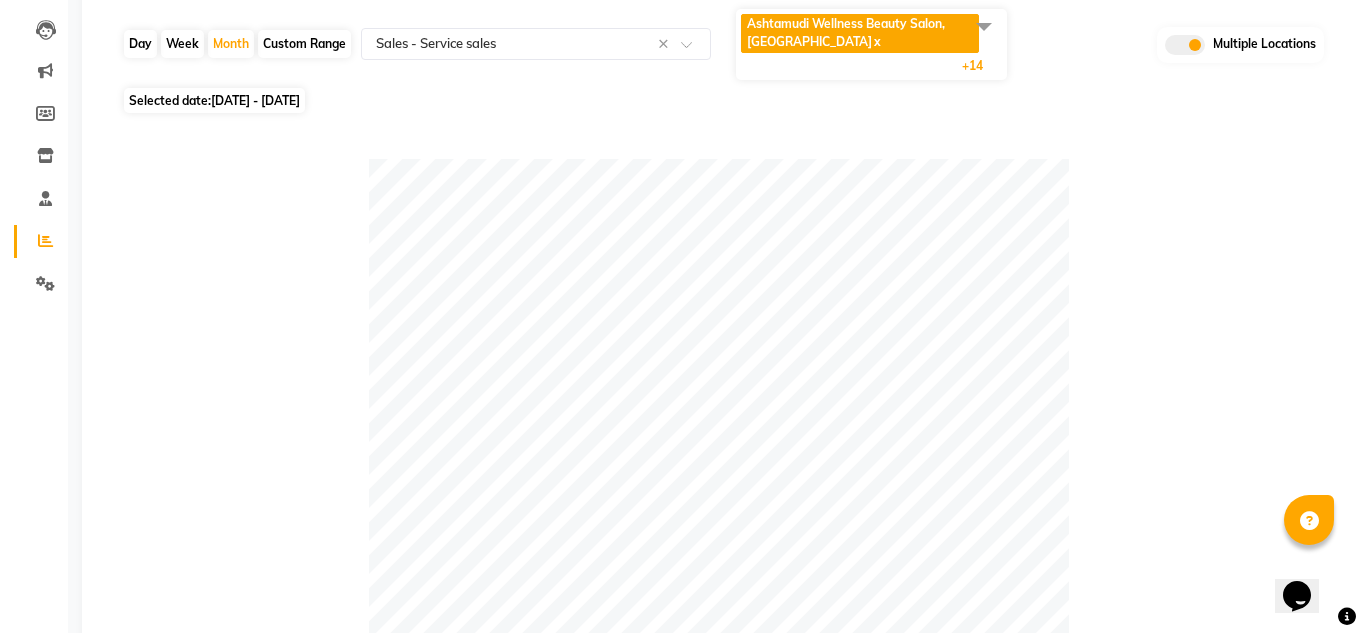 scroll, scrollTop: 0, scrollLeft: 0, axis: both 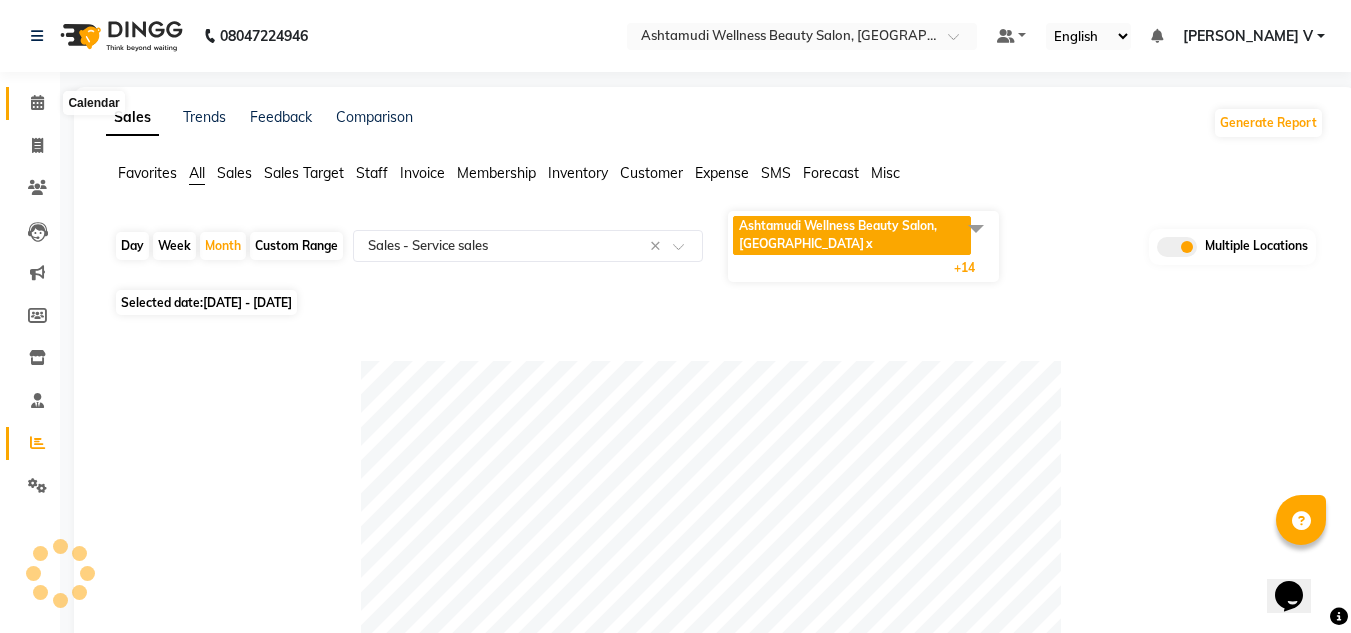 click 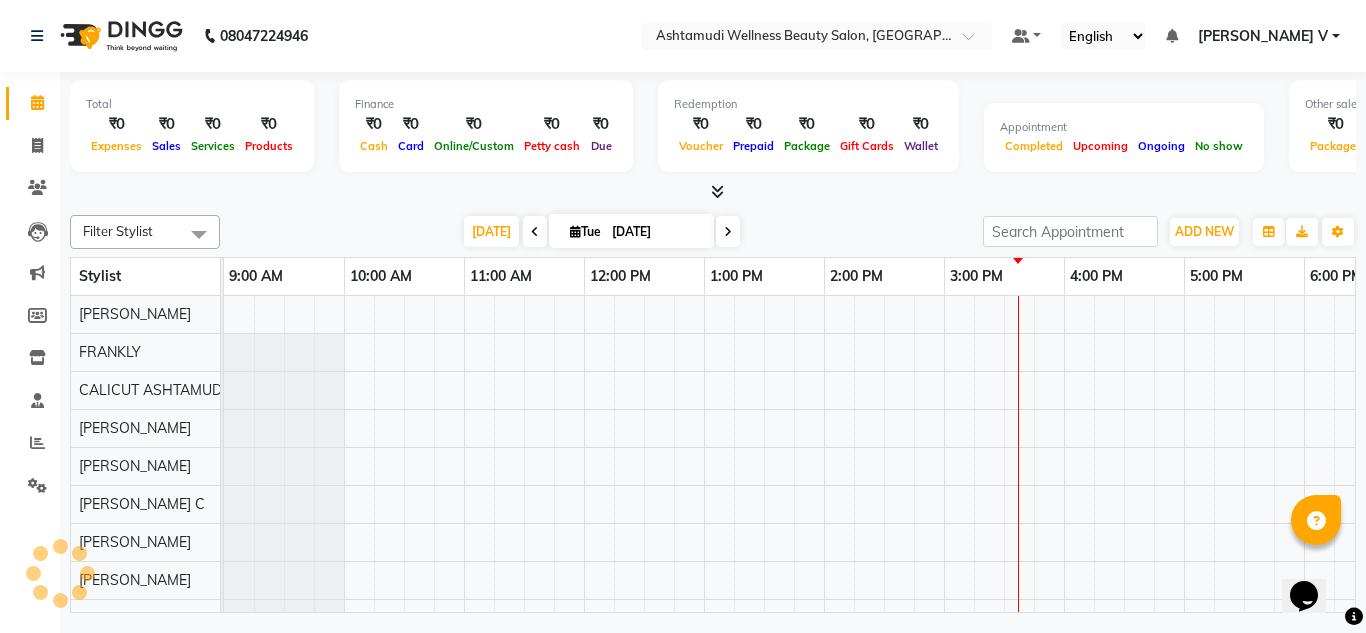 scroll, scrollTop: 0, scrollLeft: 0, axis: both 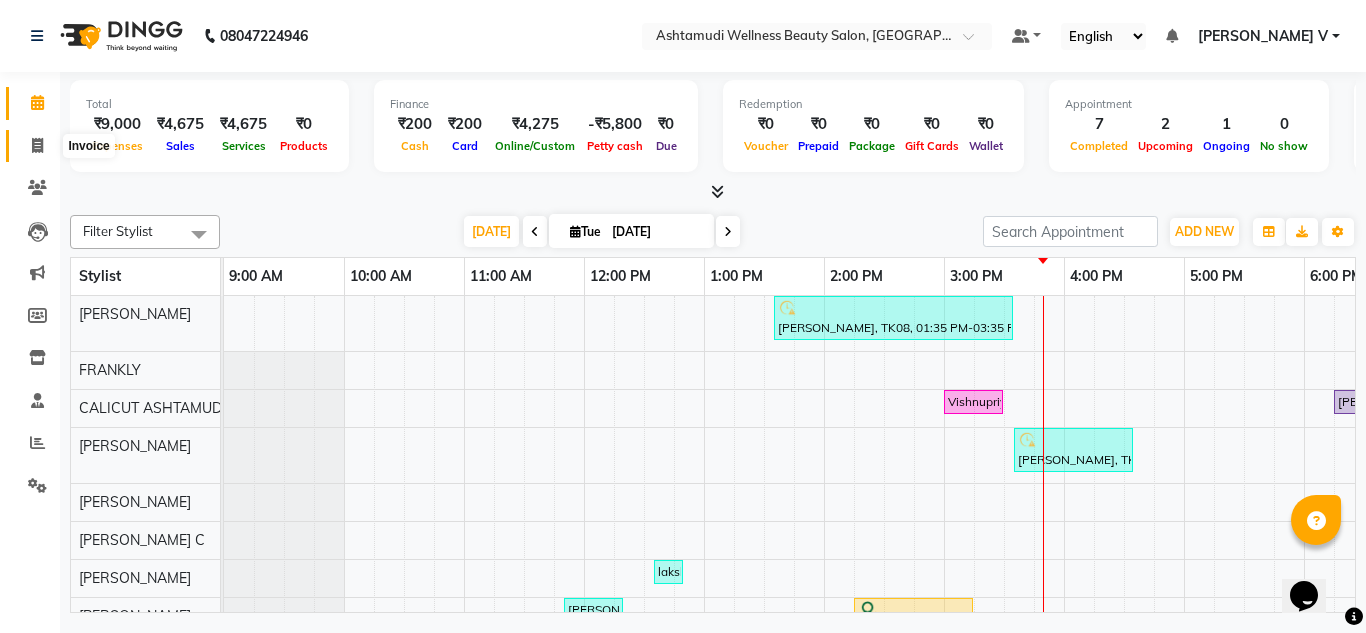 click 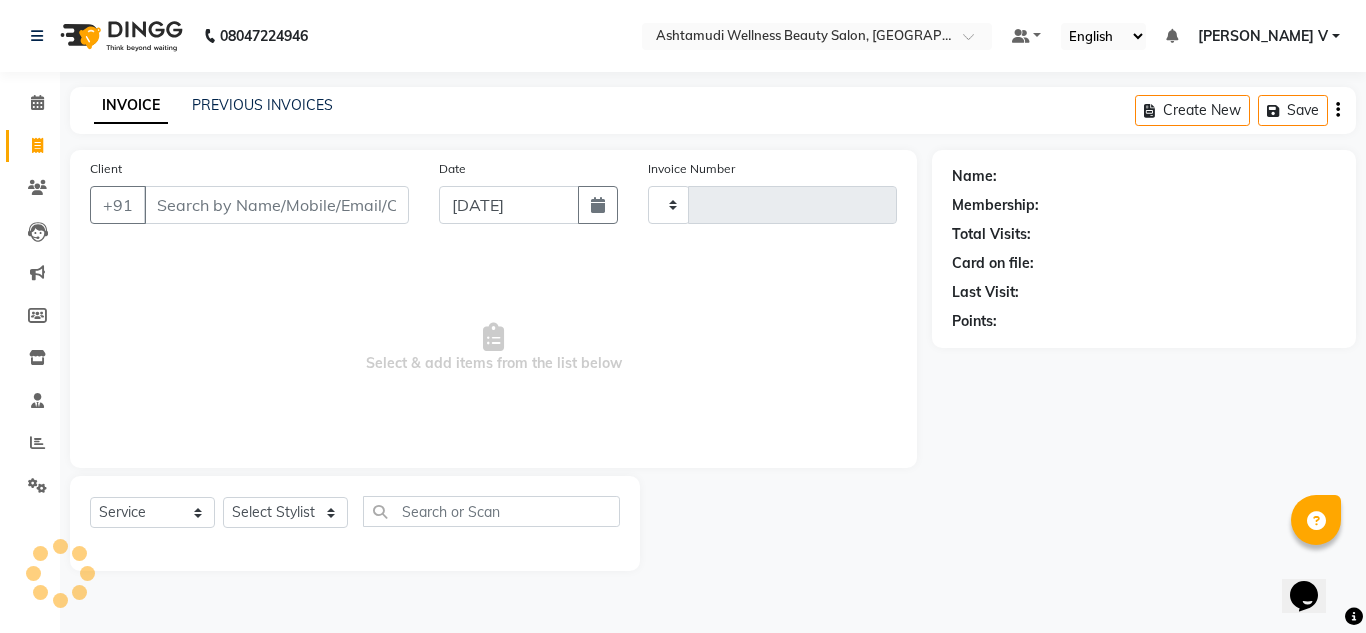 type on "2370" 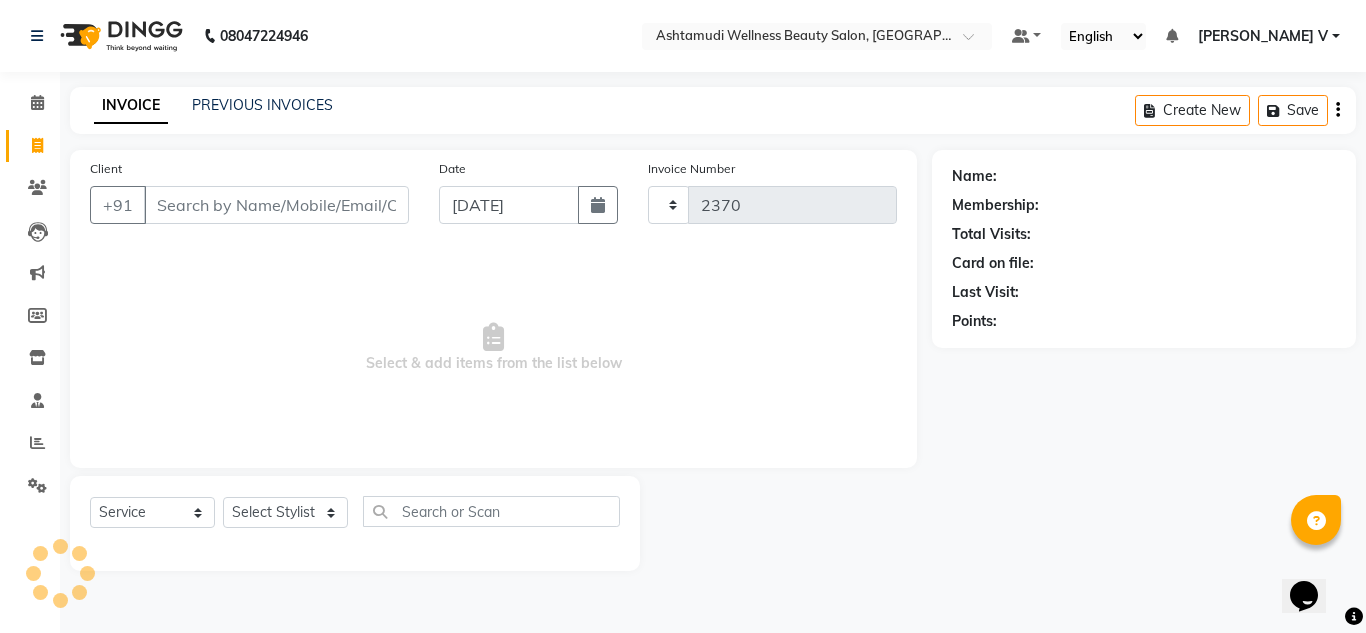 select on "4630" 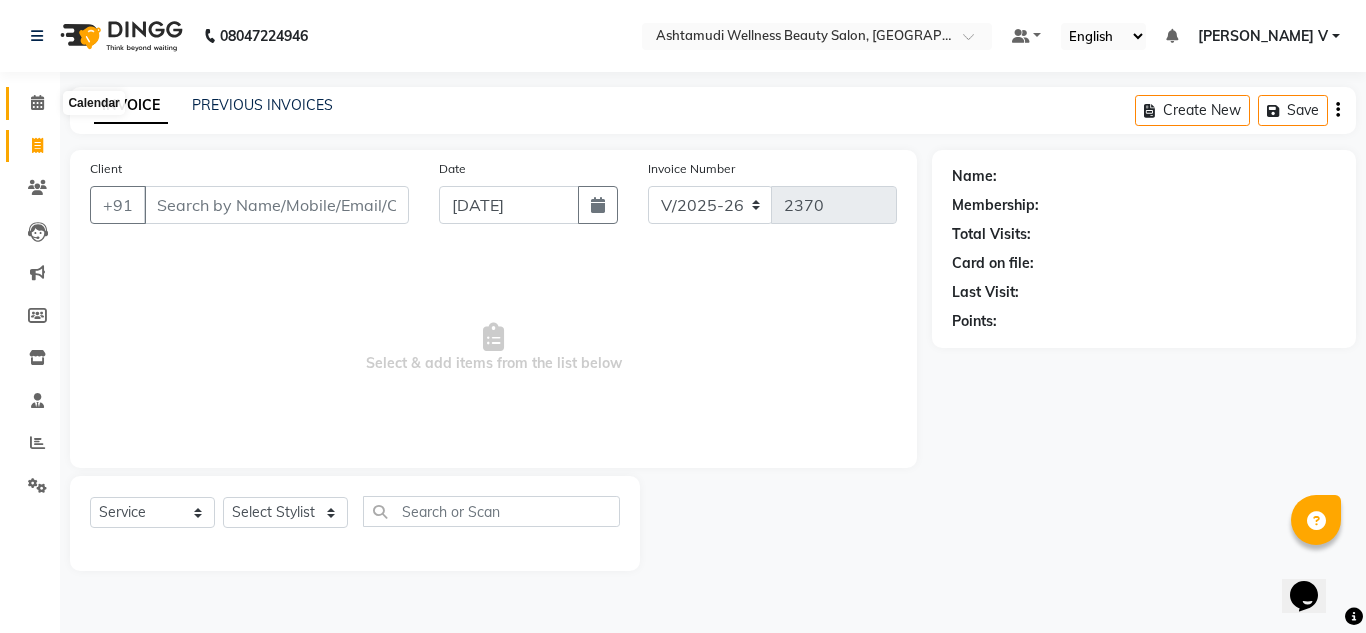 click 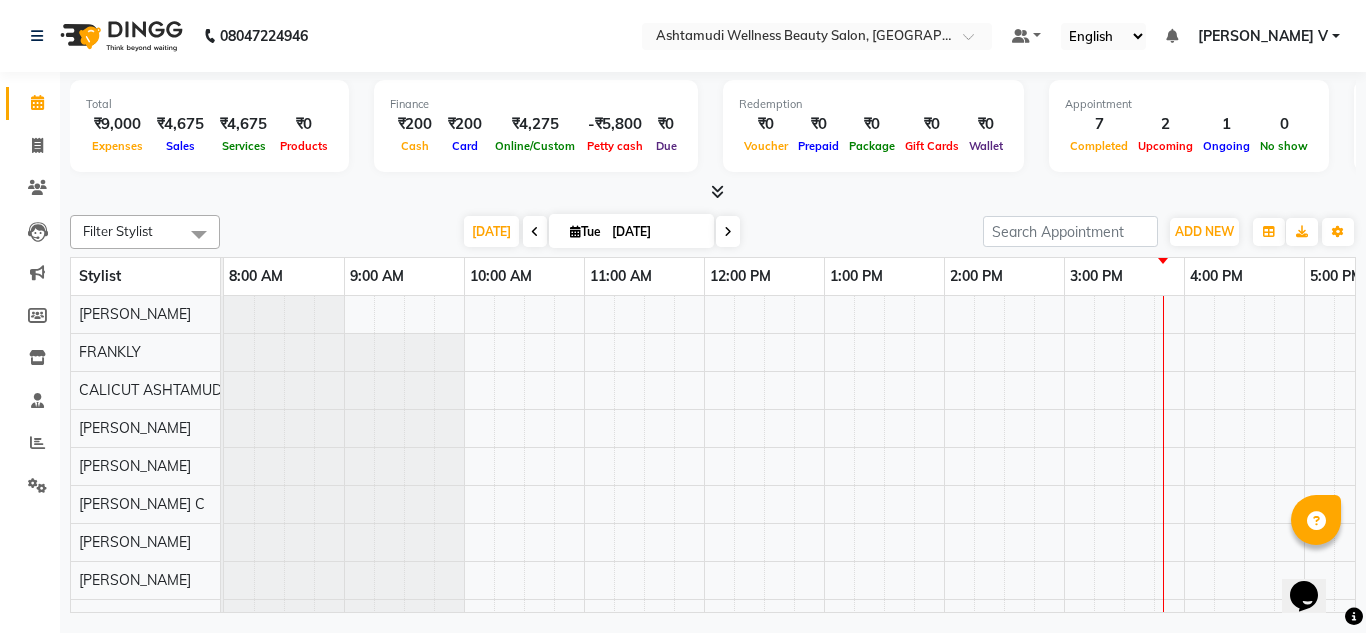 scroll, scrollTop: 0, scrollLeft: 0, axis: both 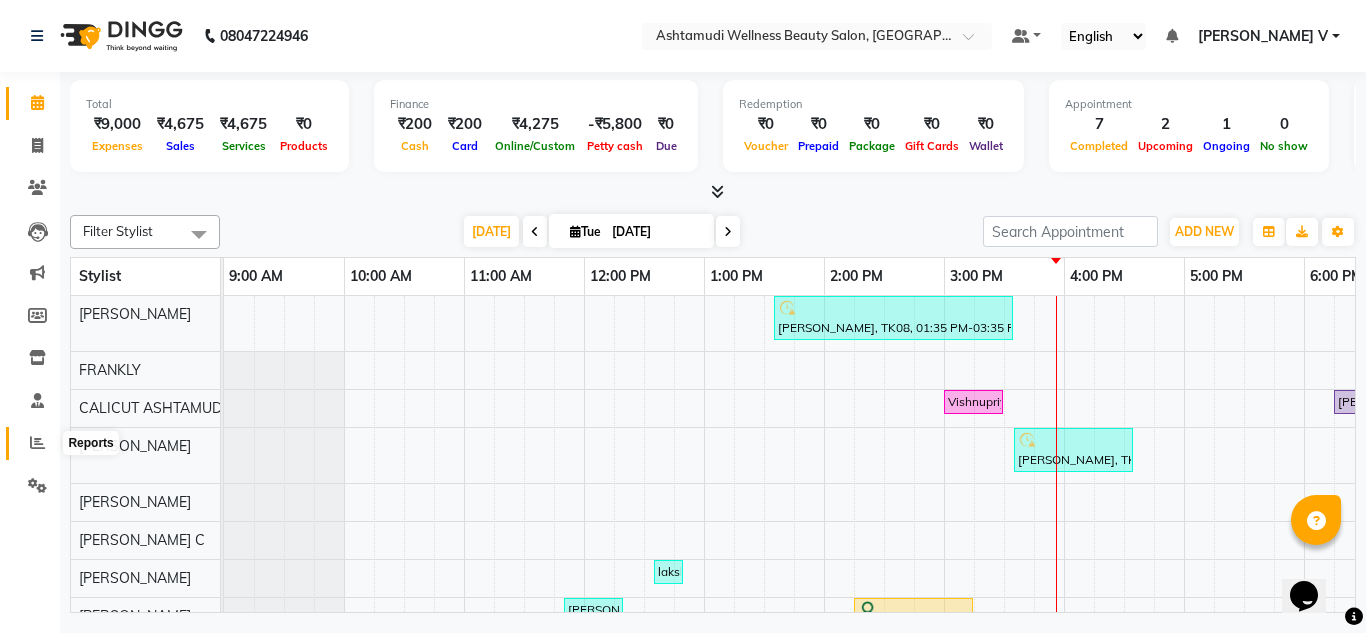 click 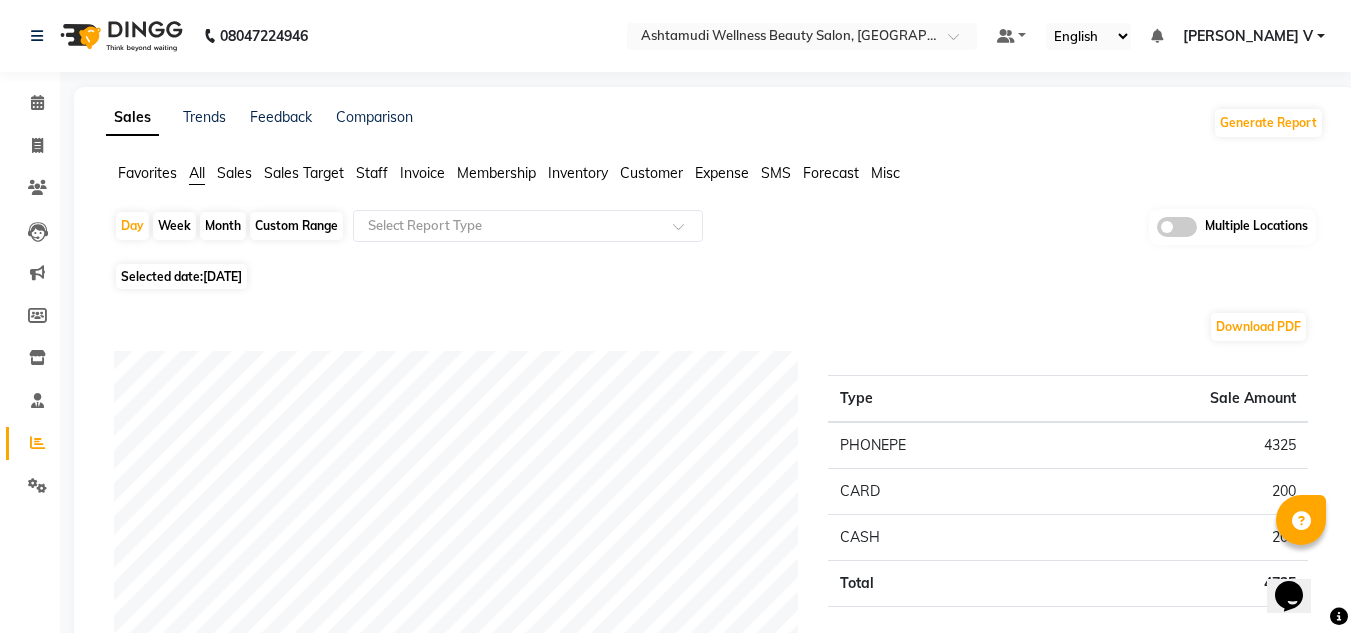 click 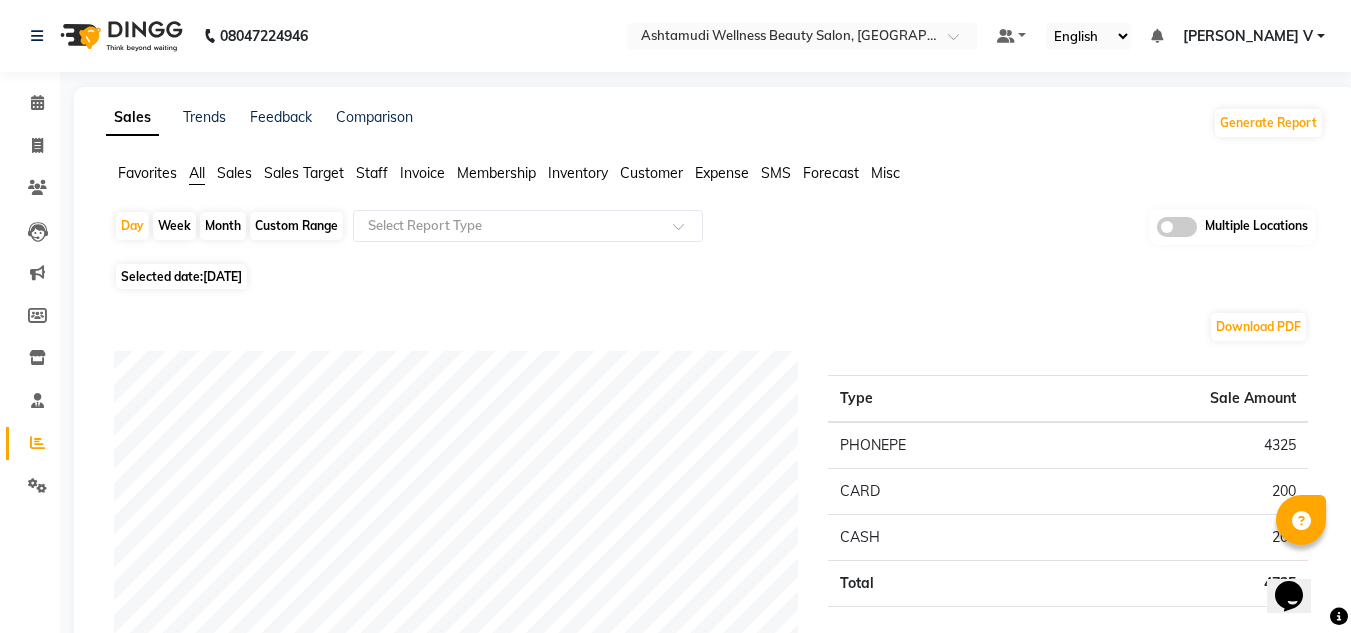 click 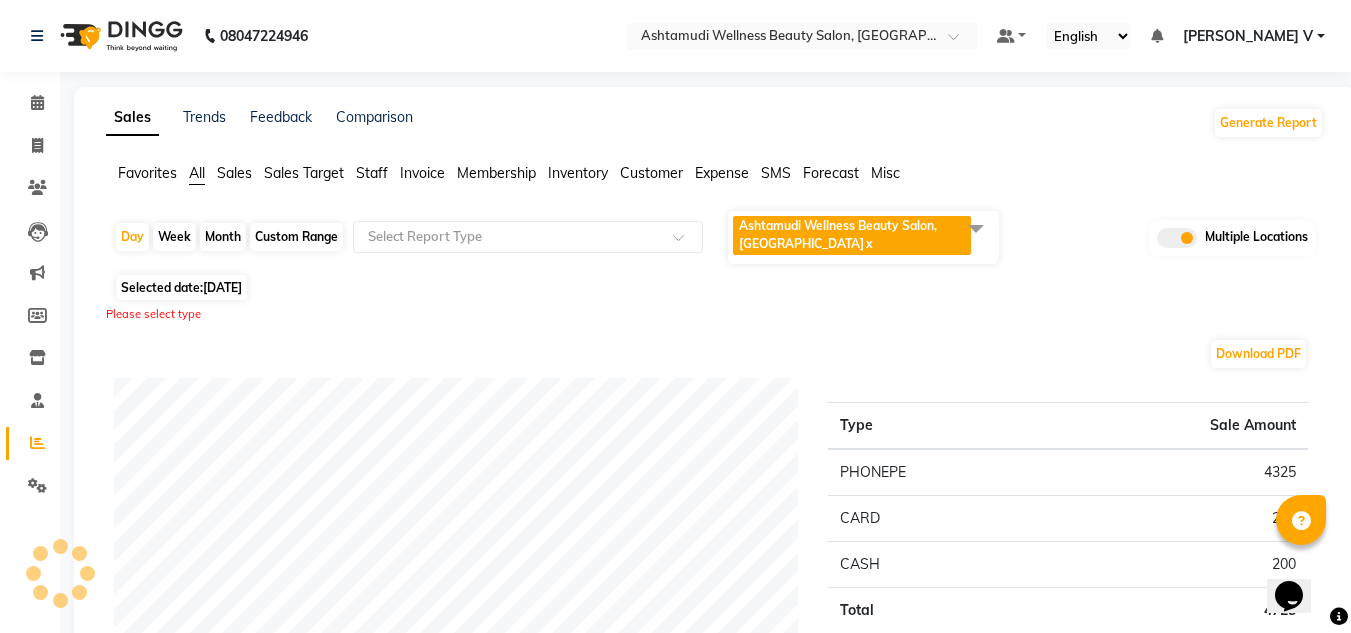 click on "Ashtamudi Wellness Beauty Salon, [GEOGRAPHIC_DATA]  x" 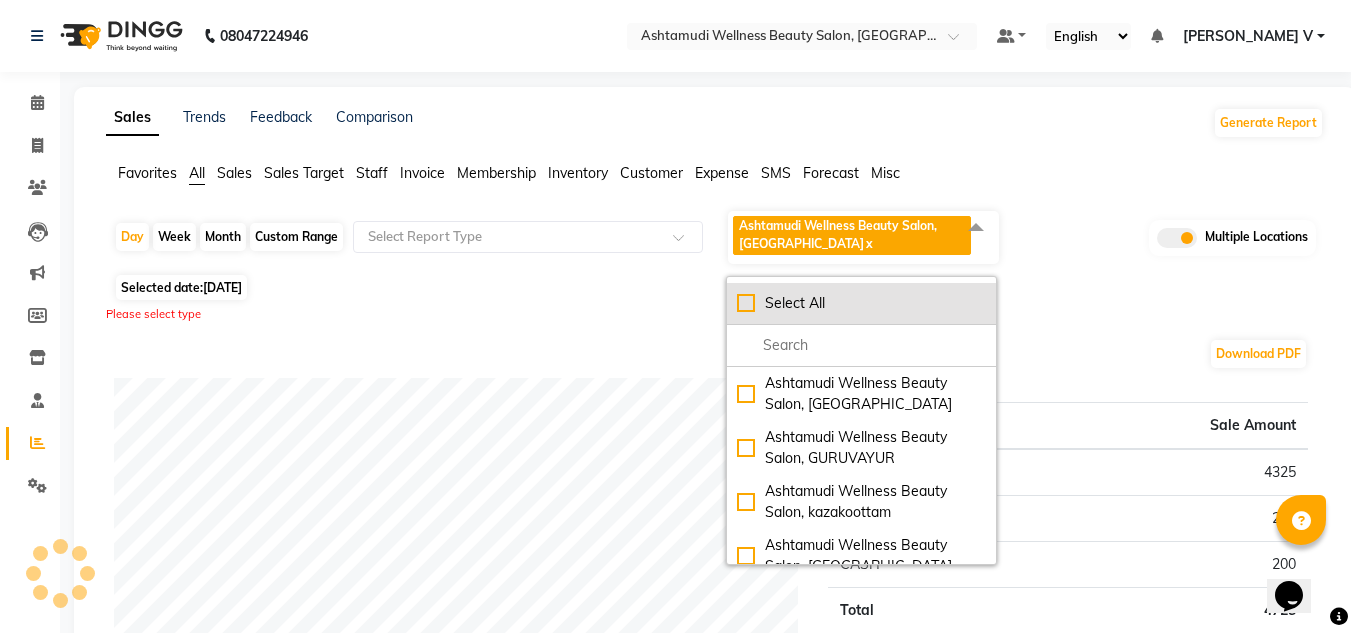 click on "Select All" 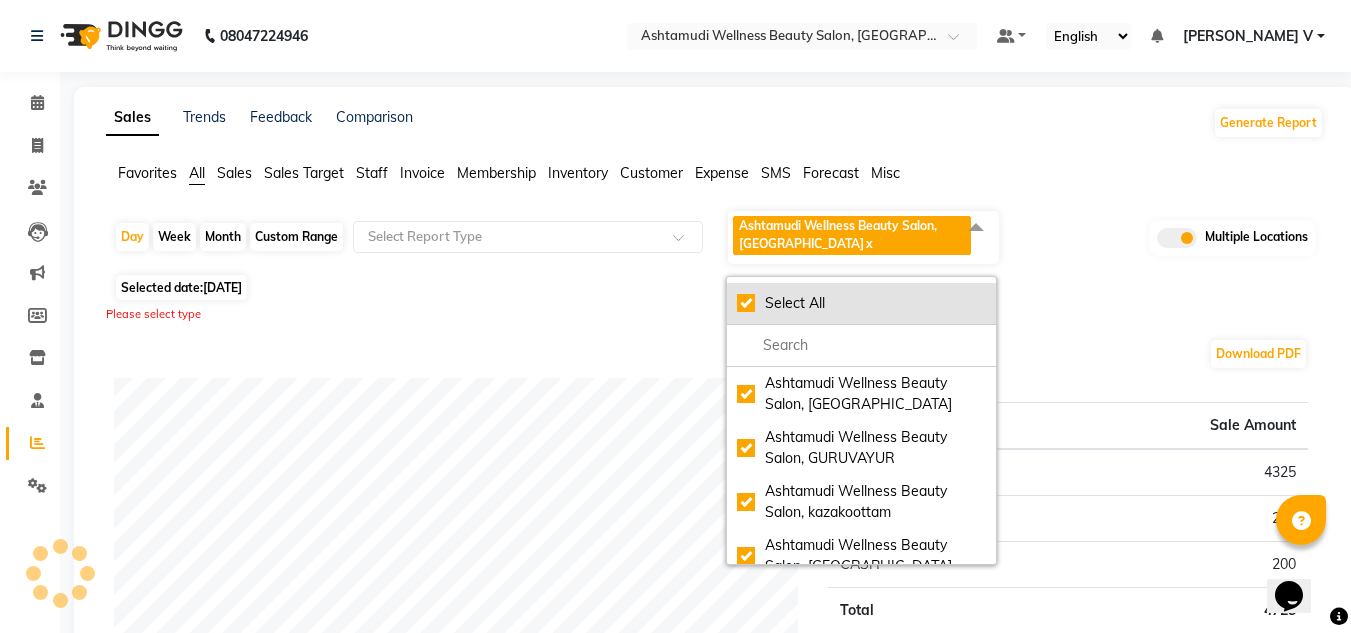 checkbox on "true" 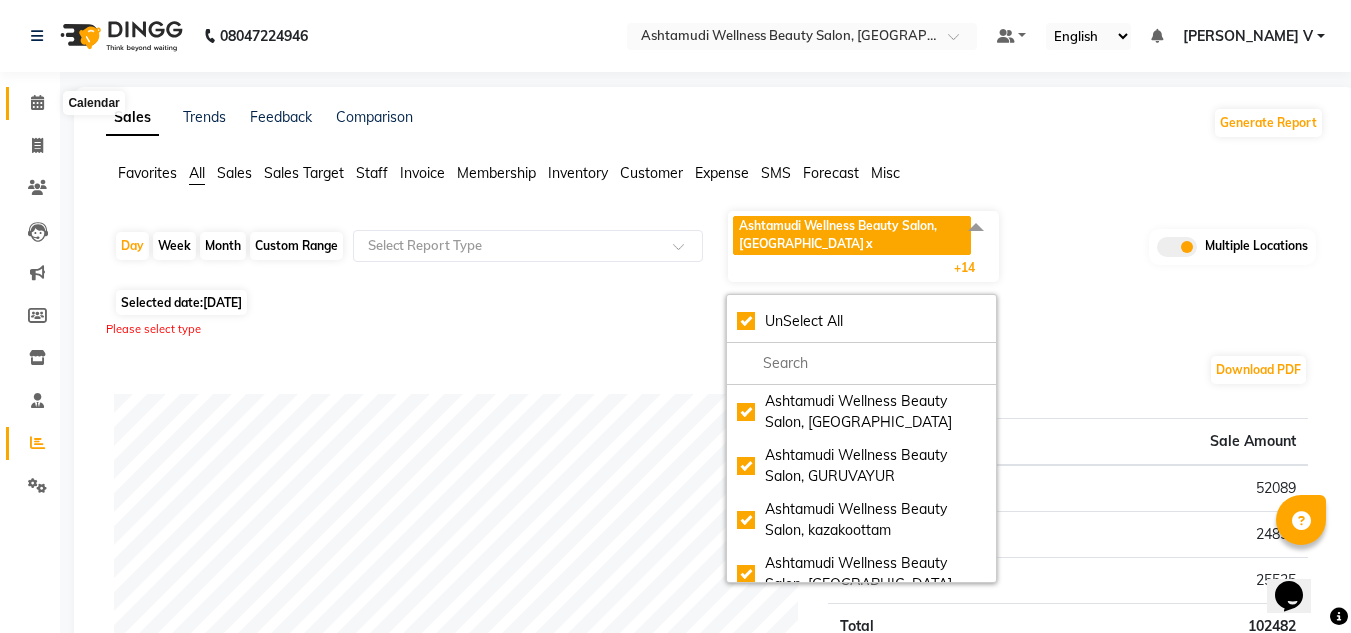 click 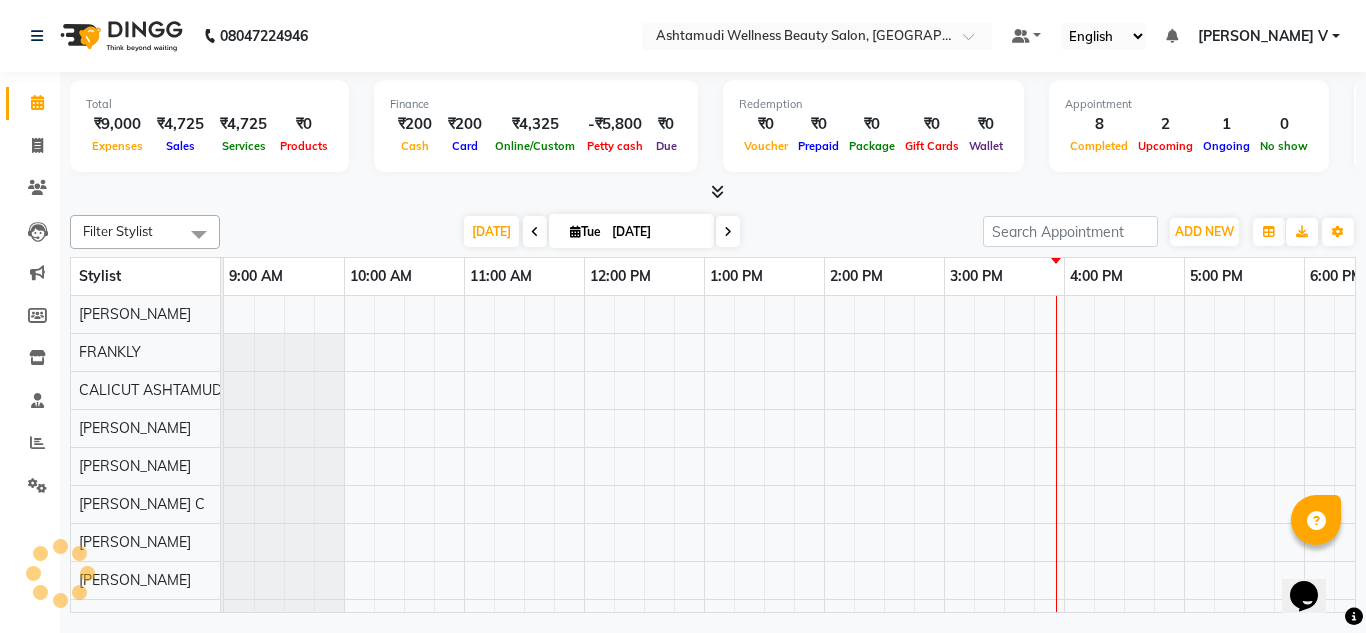 scroll, scrollTop: 0, scrollLeft: 0, axis: both 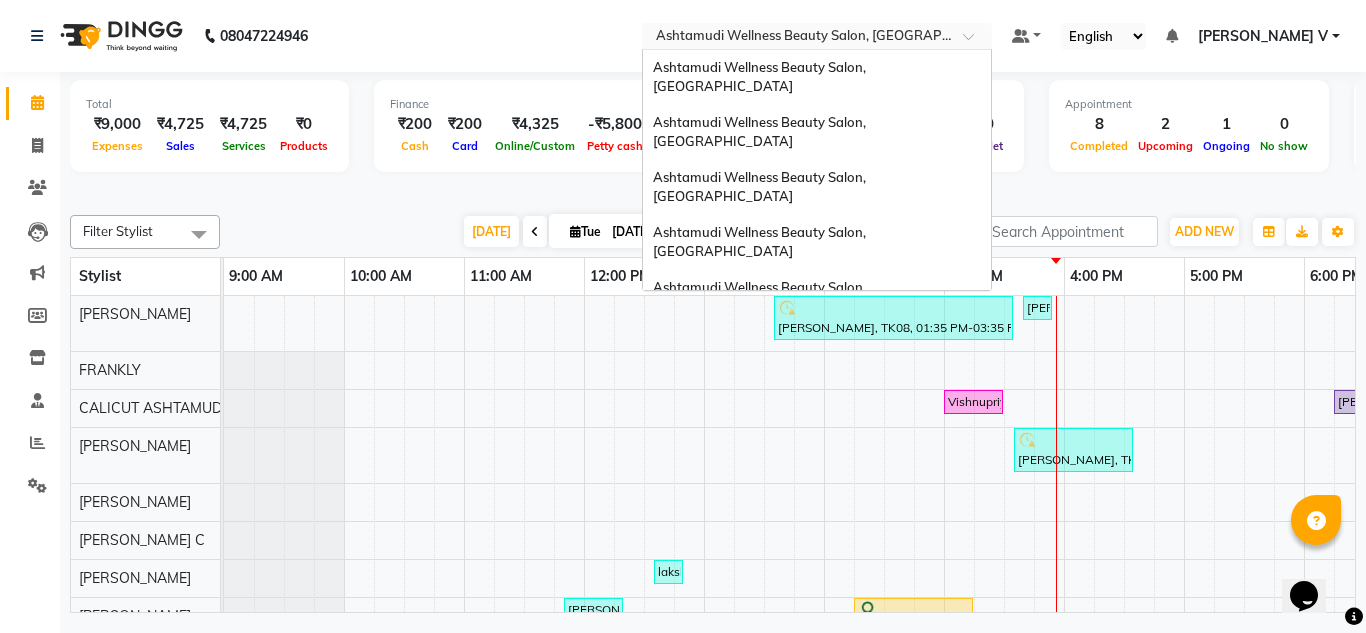 click at bounding box center (797, 38) 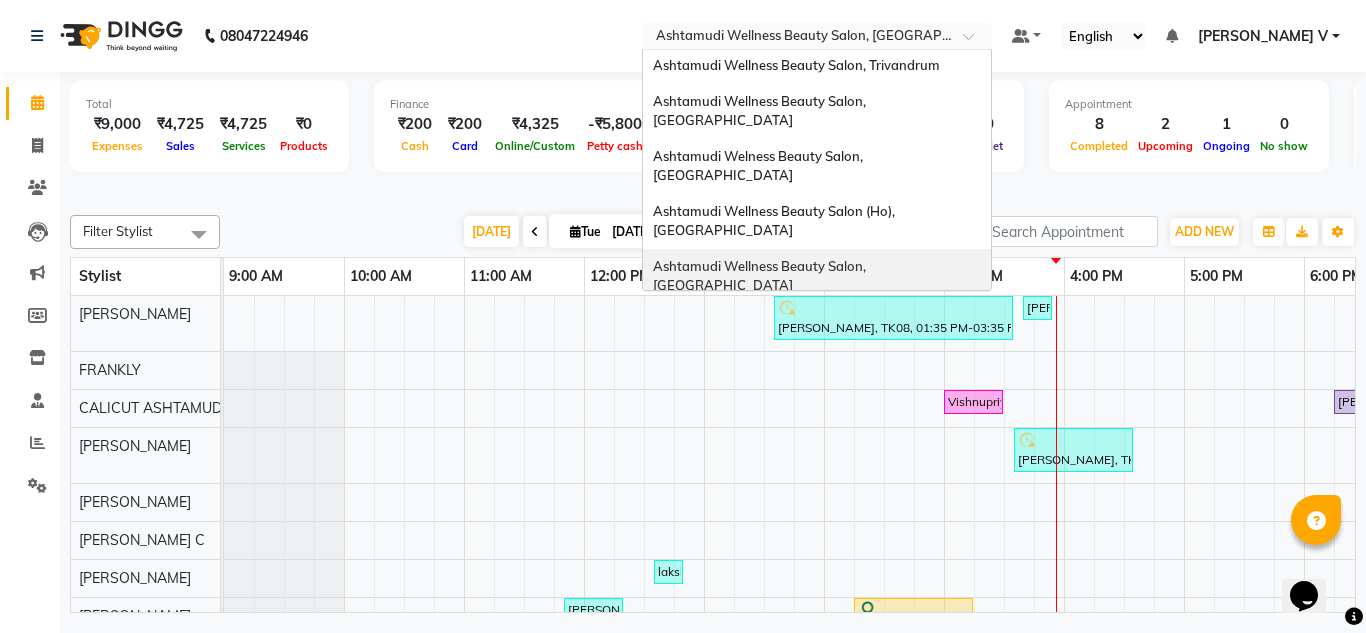 click on "Ashtamudi Wellness Beauty Salon, [GEOGRAPHIC_DATA]" at bounding box center [761, 276] 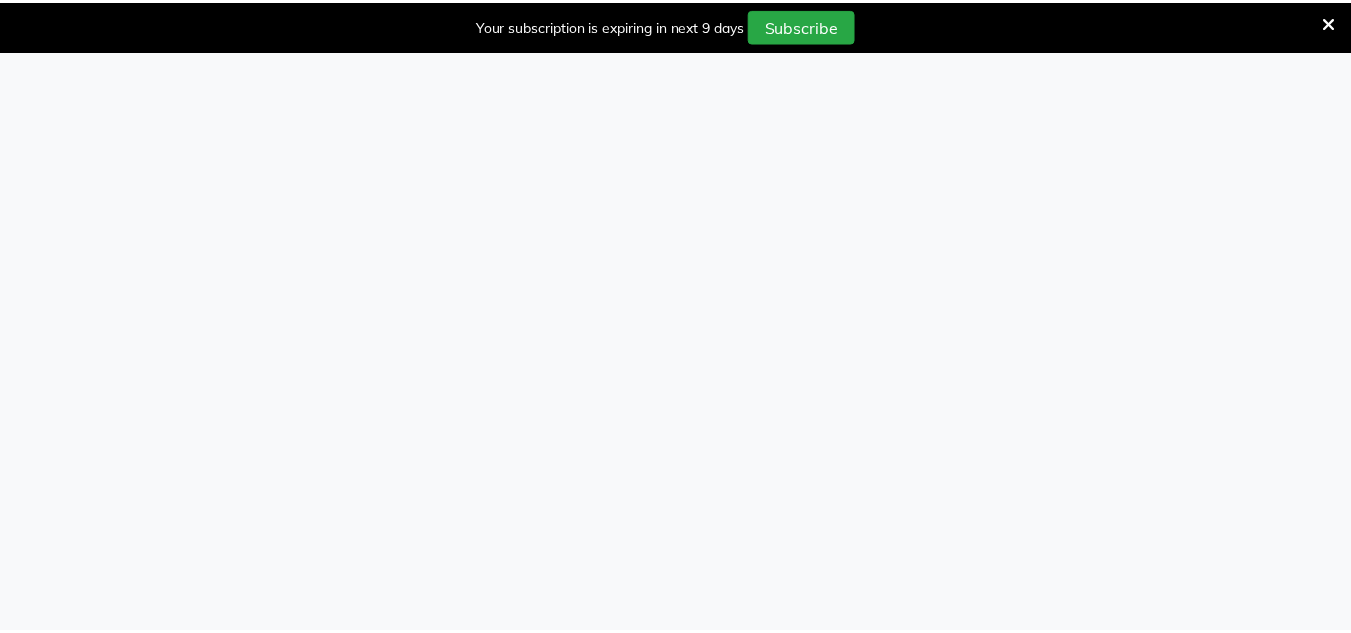 scroll, scrollTop: 0, scrollLeft: 0, axis: both 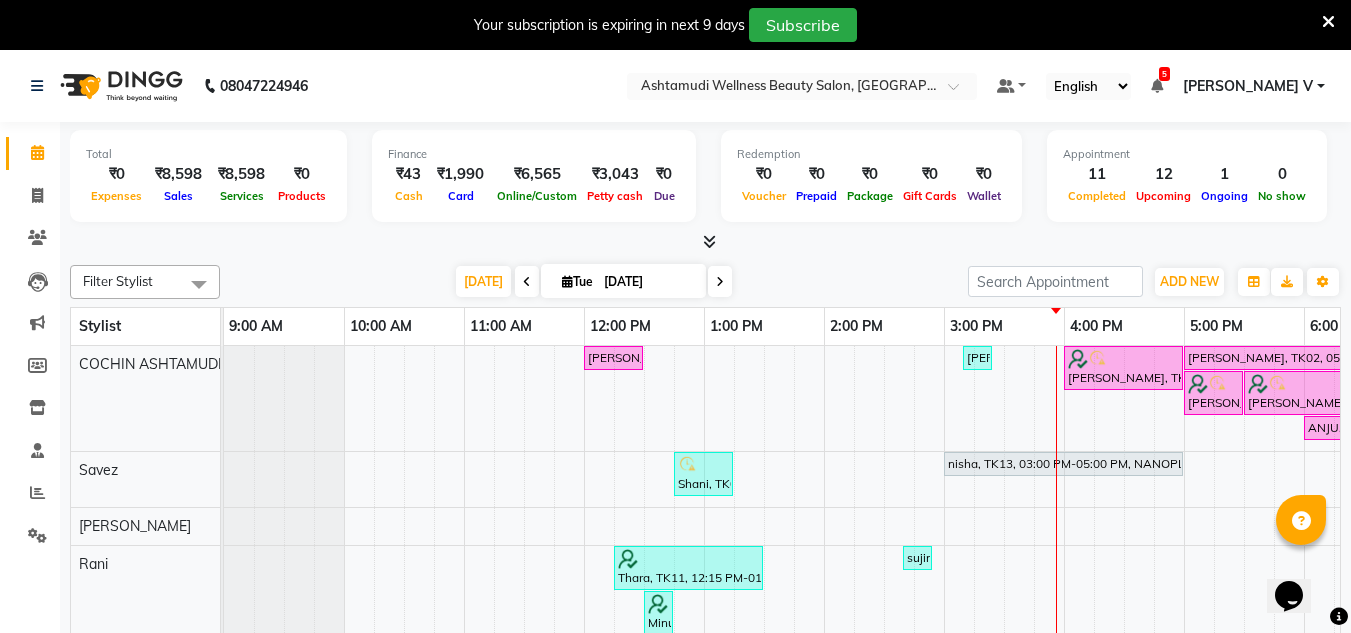 click at bounding box center (1328, 22) 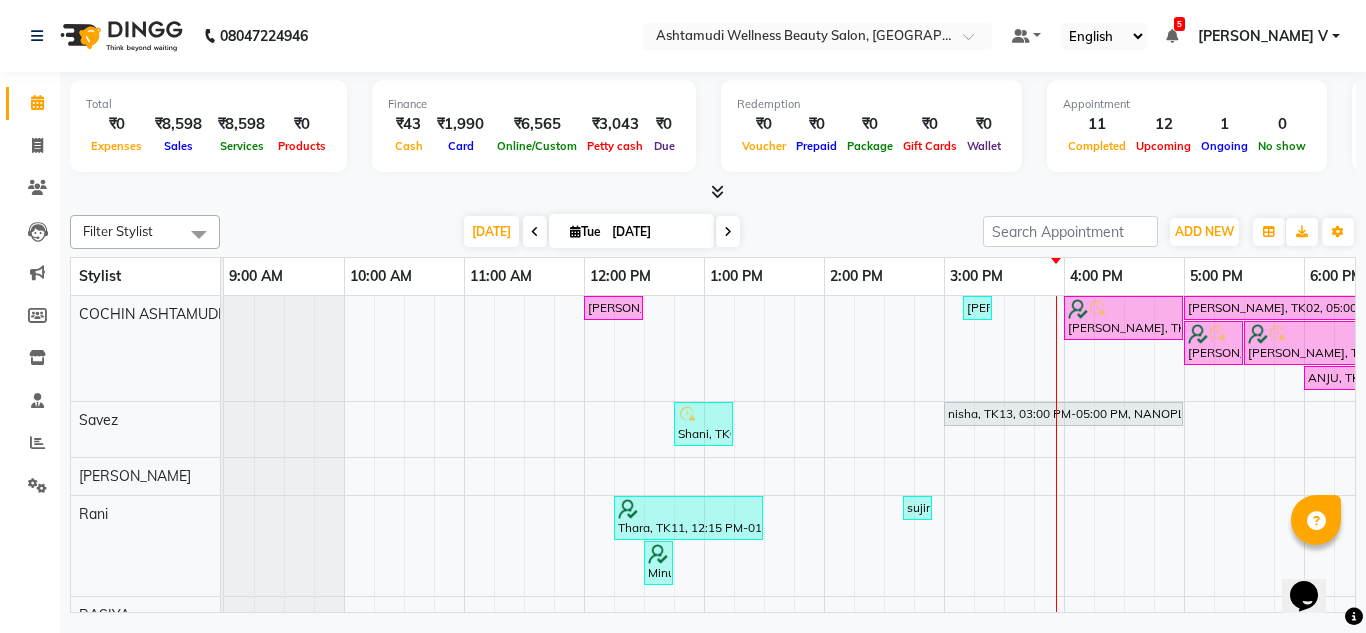 scroll, scrollTop: 0, scrollLeft: 184, axis: horizontal 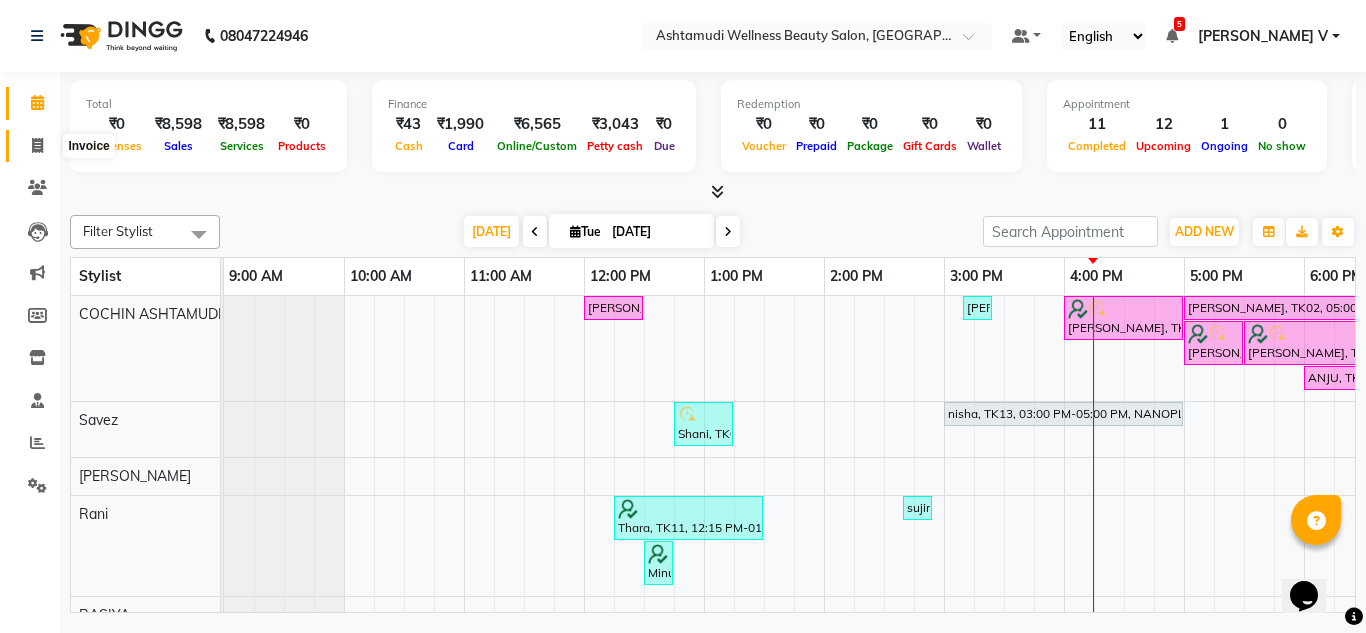 click 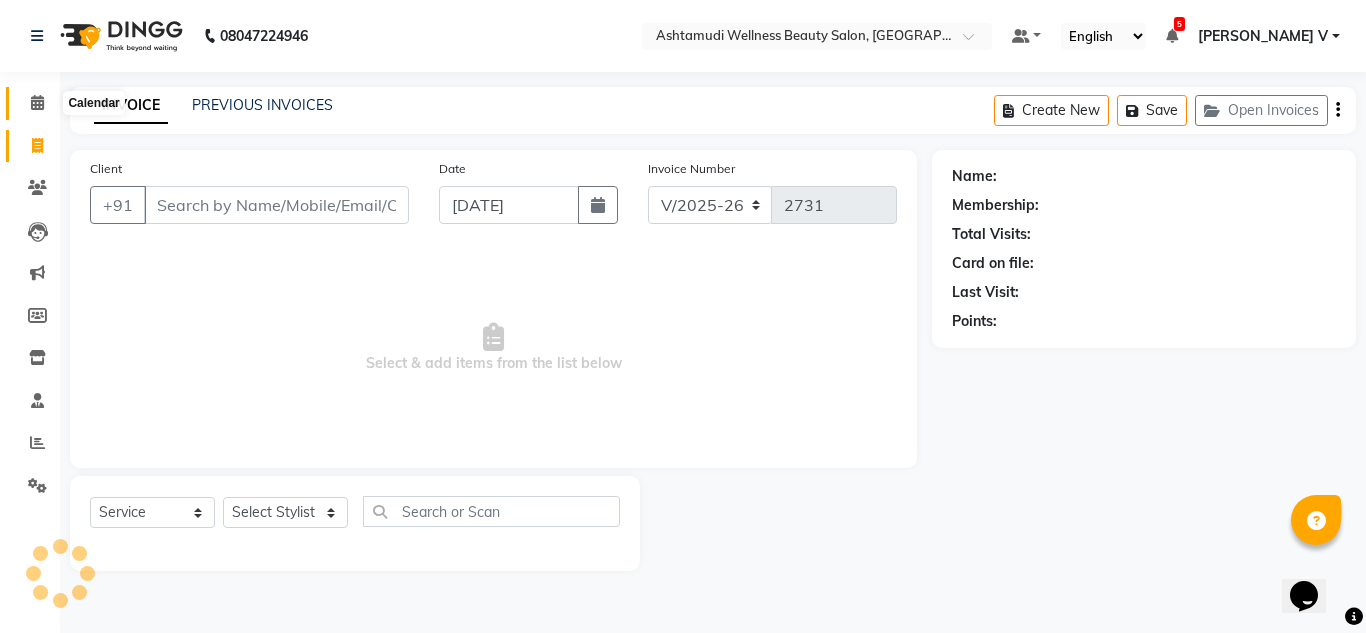 click 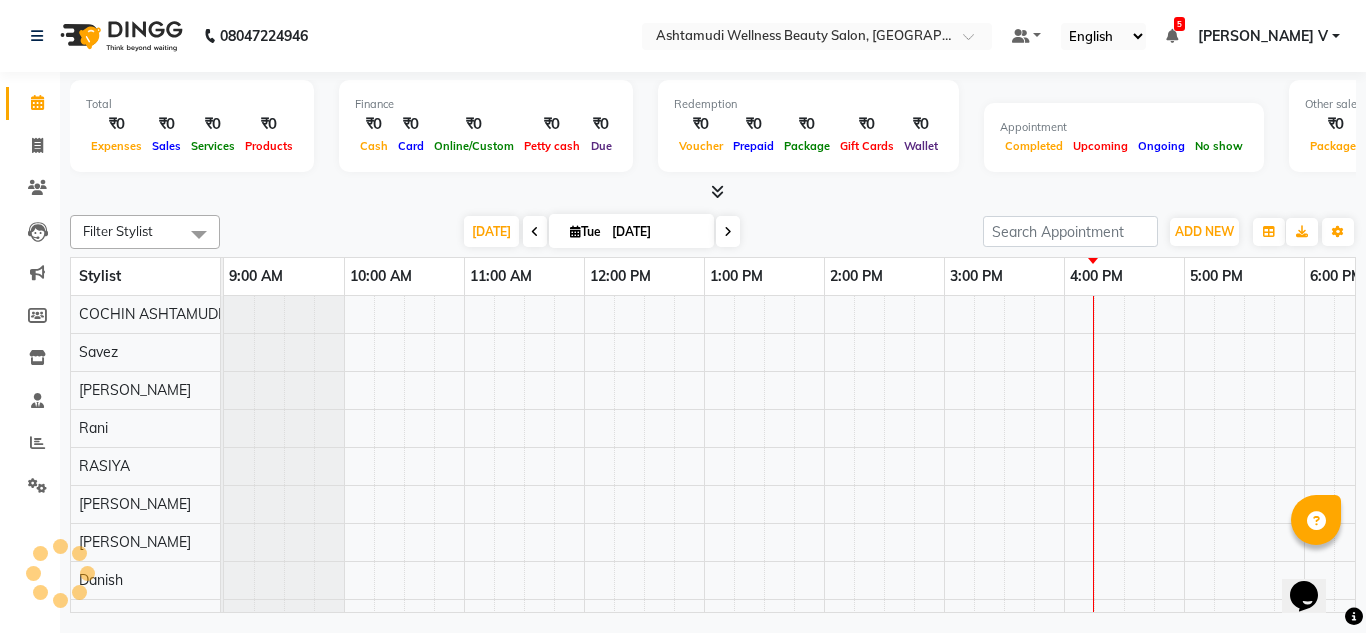 scroll, scrollTop: 0, scrollLeft: 0, axis: both 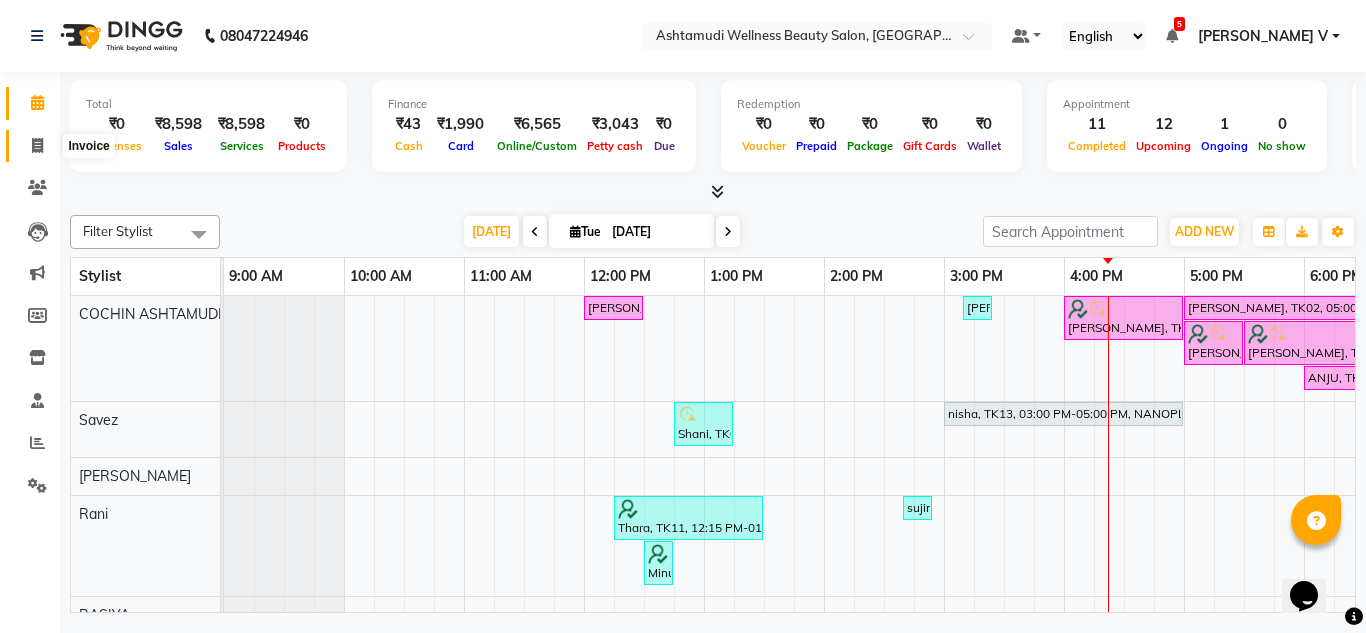 click 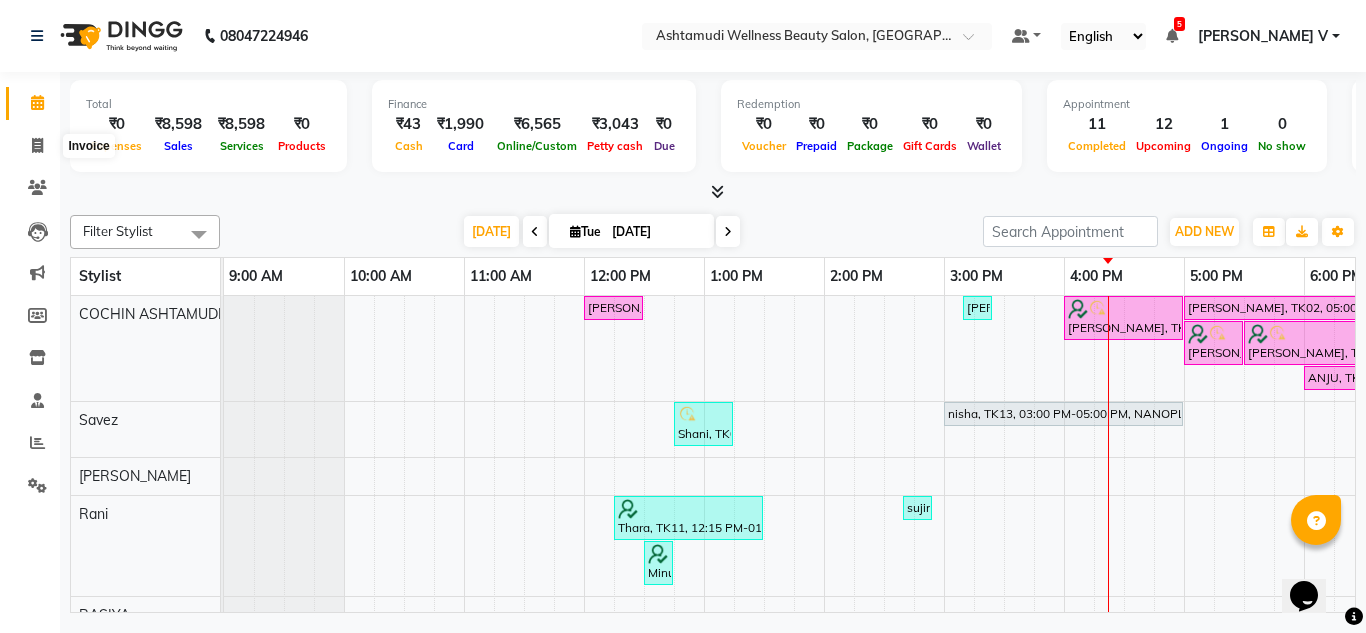 select on "service" 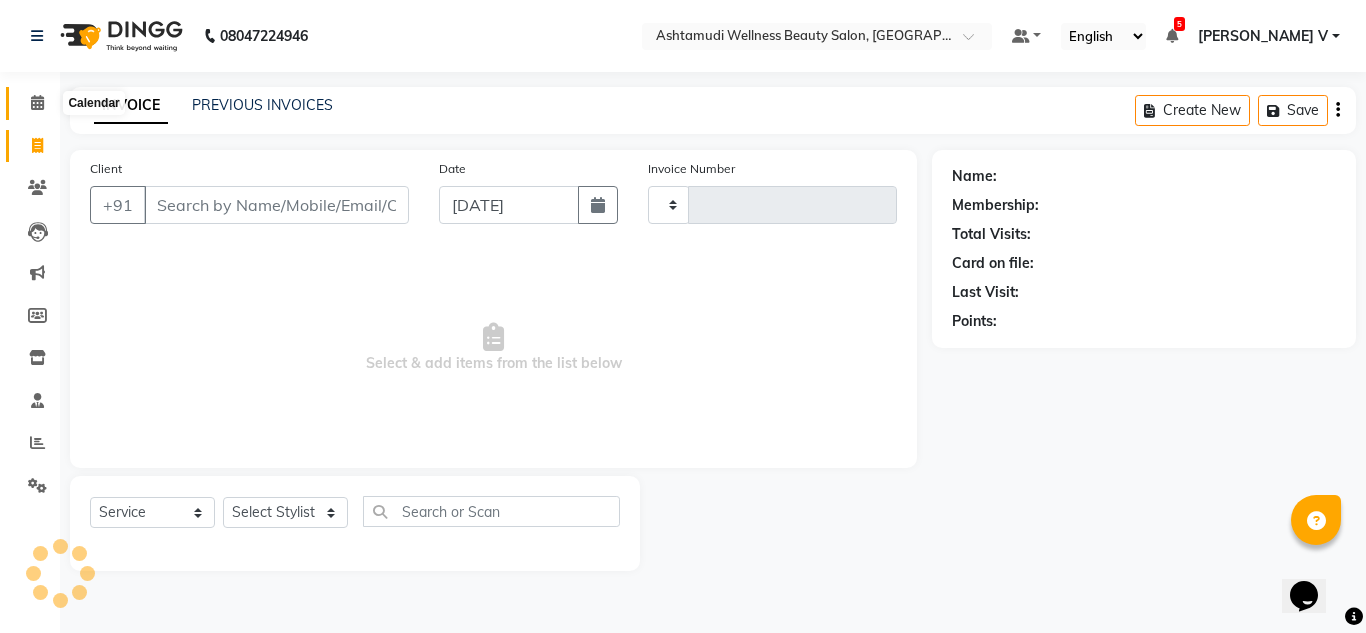 click 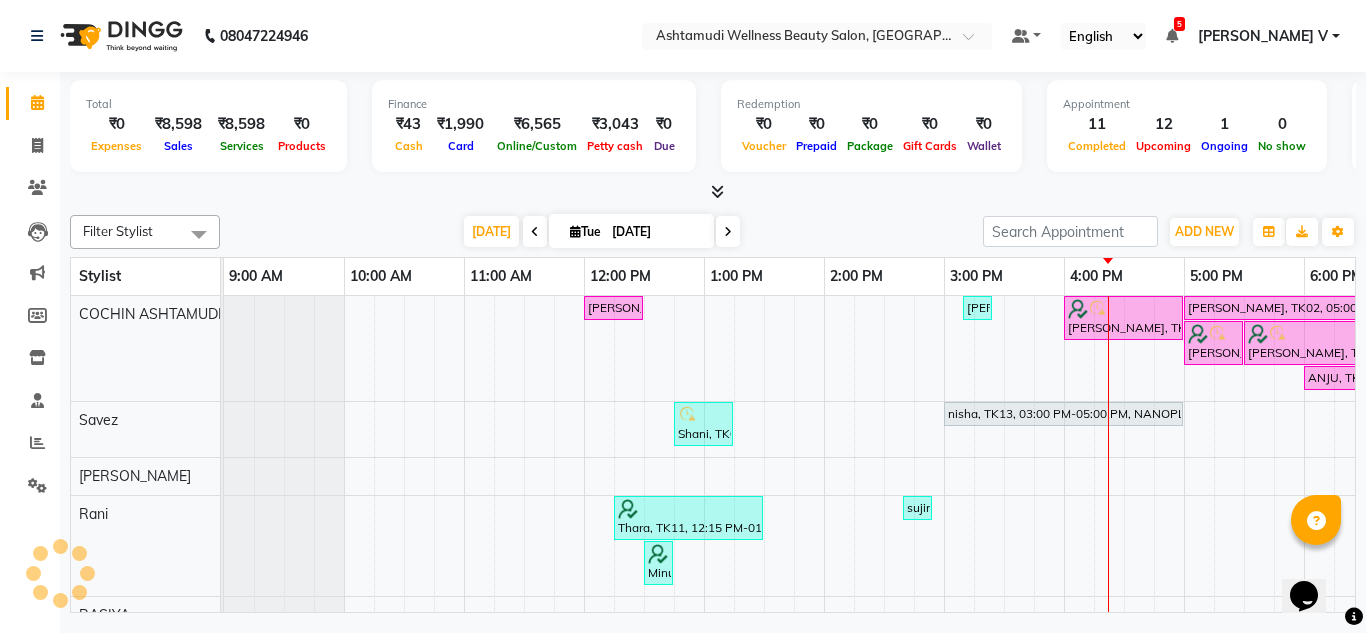 scroll, scrollTop: 0, scrollLeft: 0, axis: both 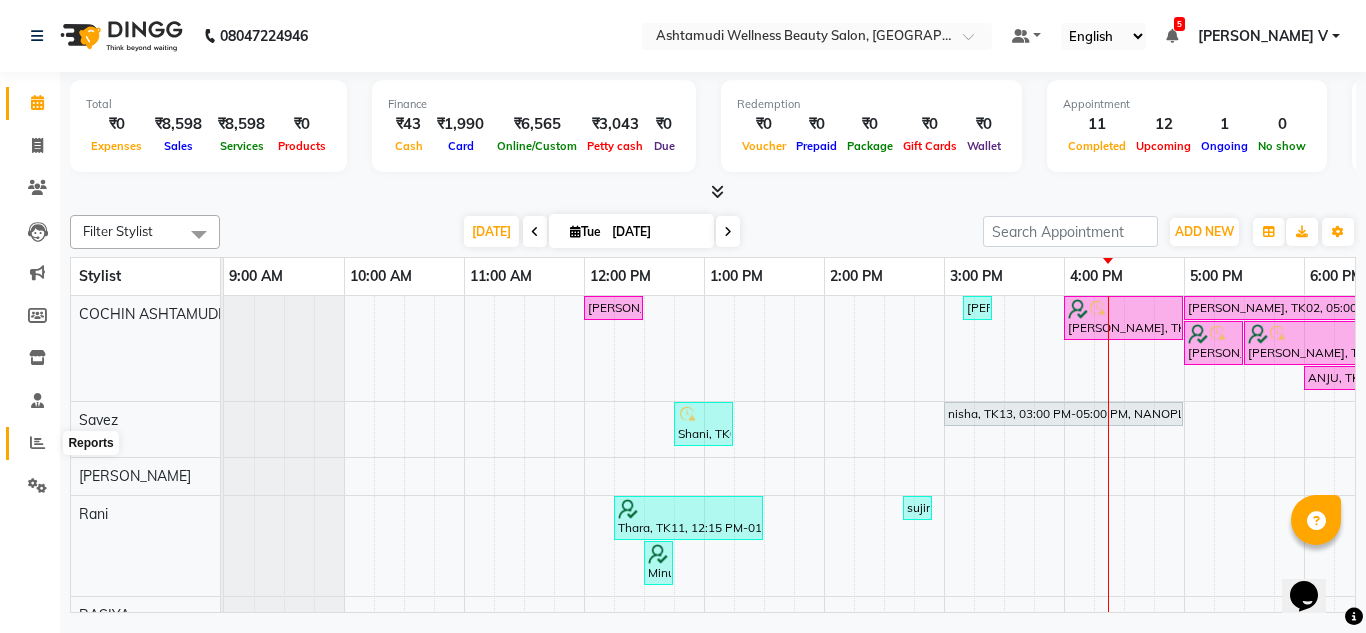 click 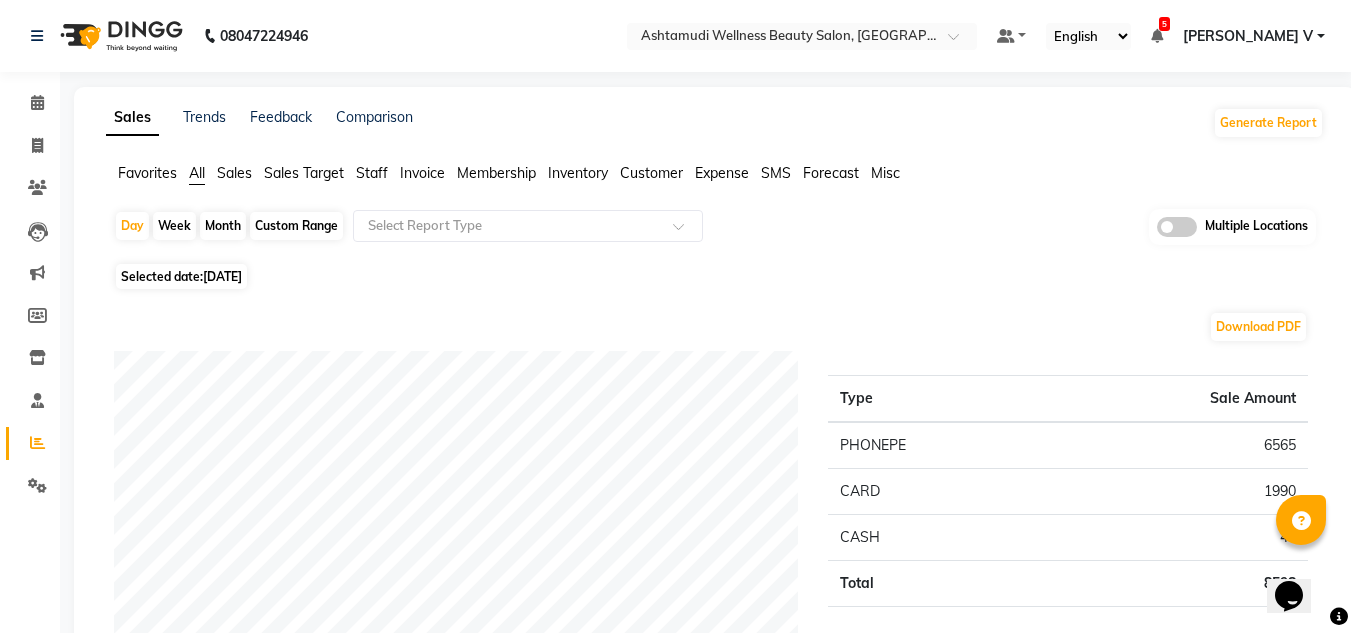 click on "Multiple Locations" 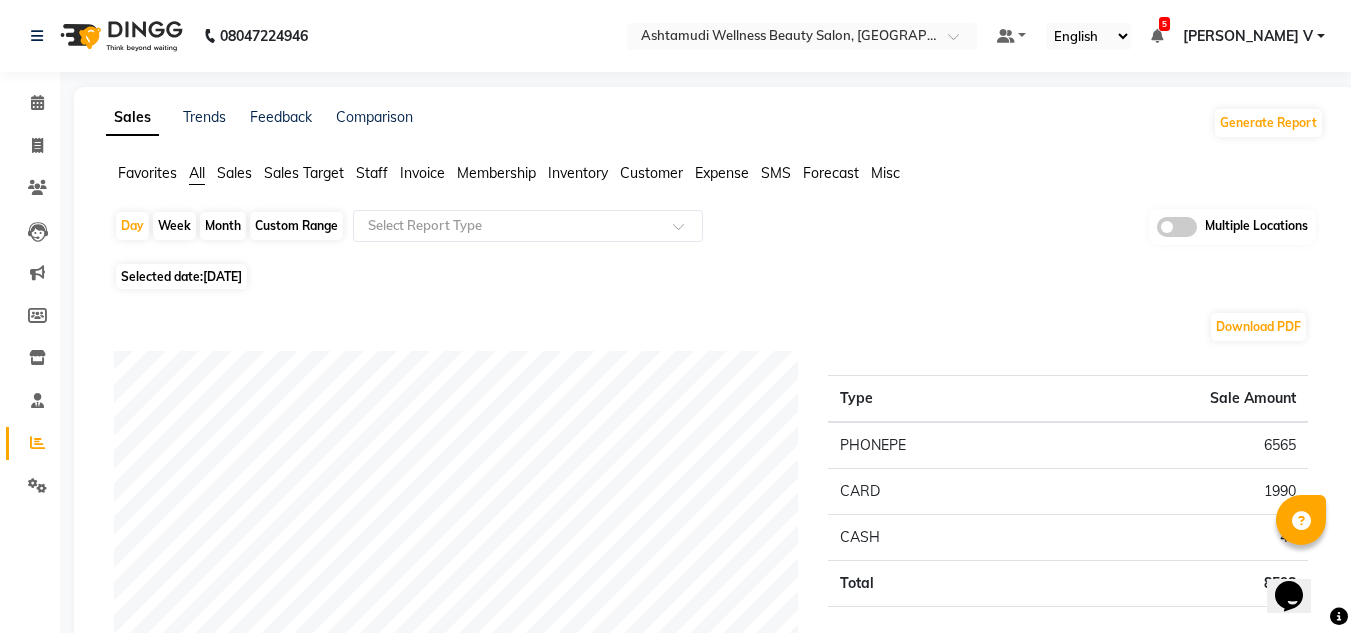 click 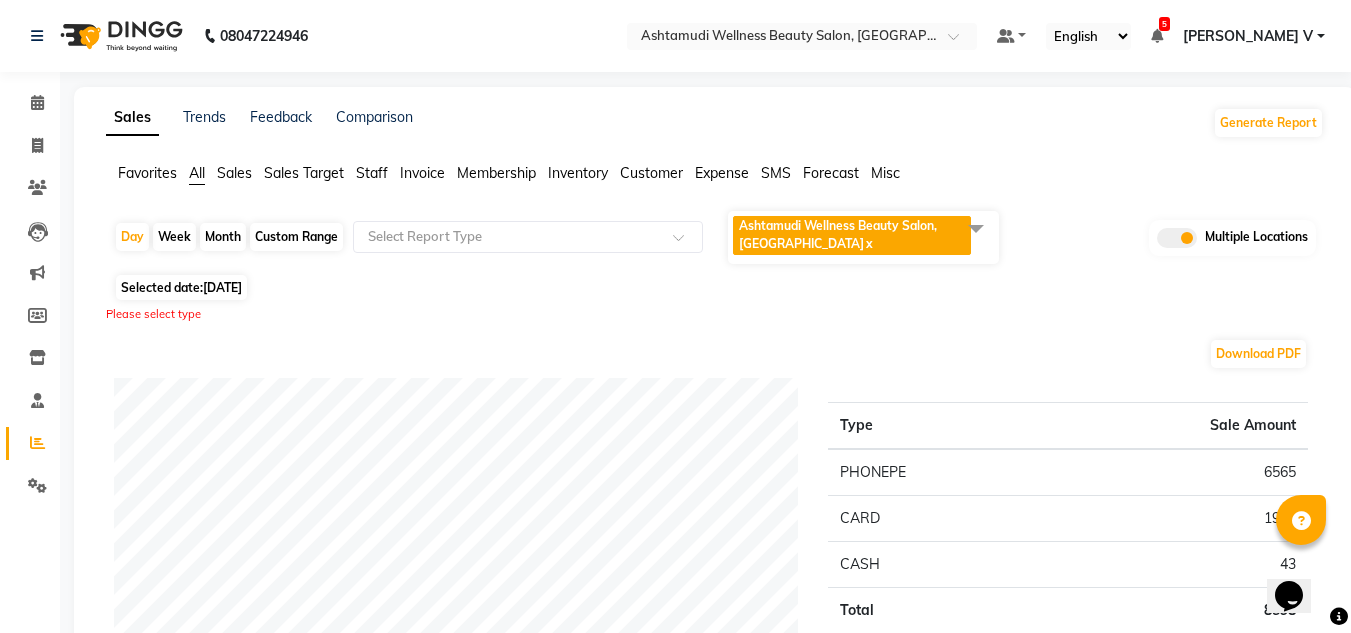 click on "Ashtamudi Wellness Beauty Salon, COCHIN  x" 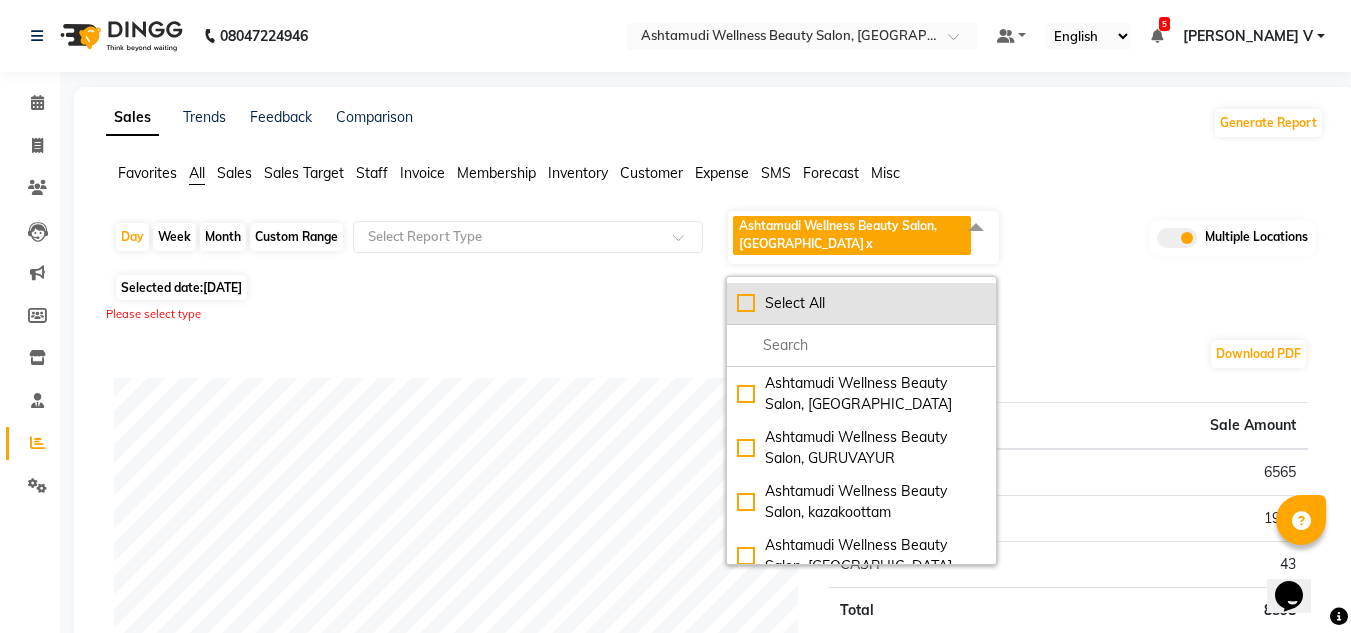 click on "Select All" 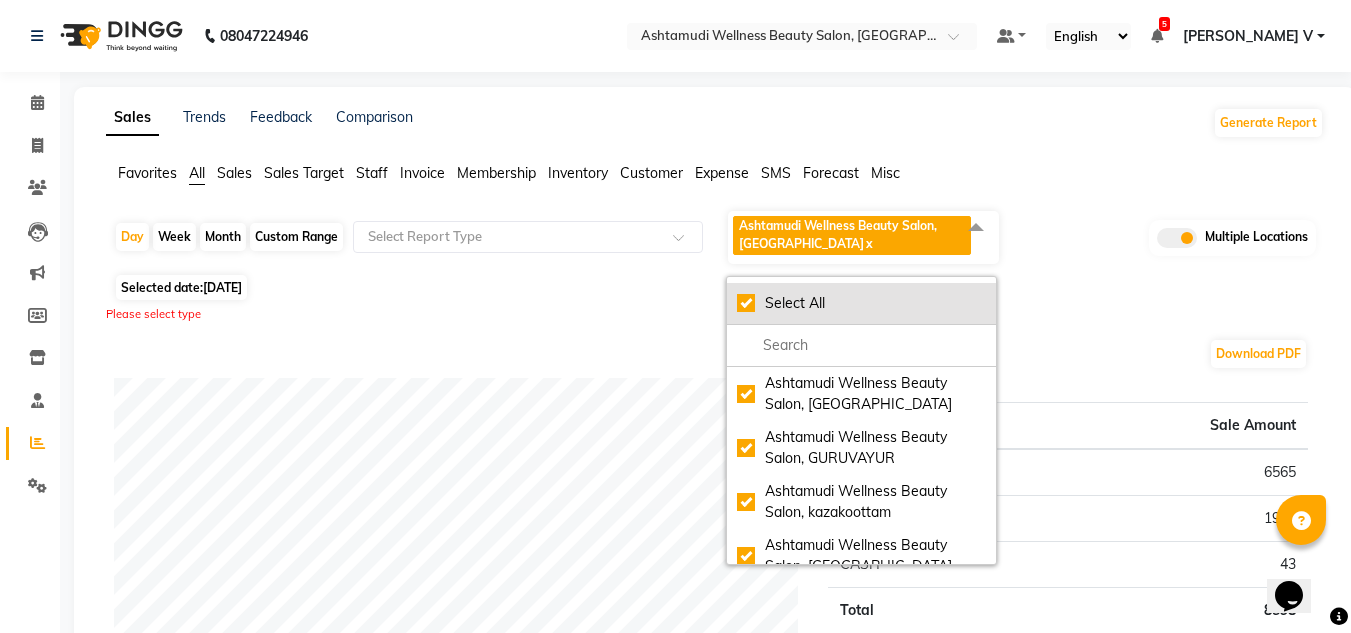 checkbox on "true" 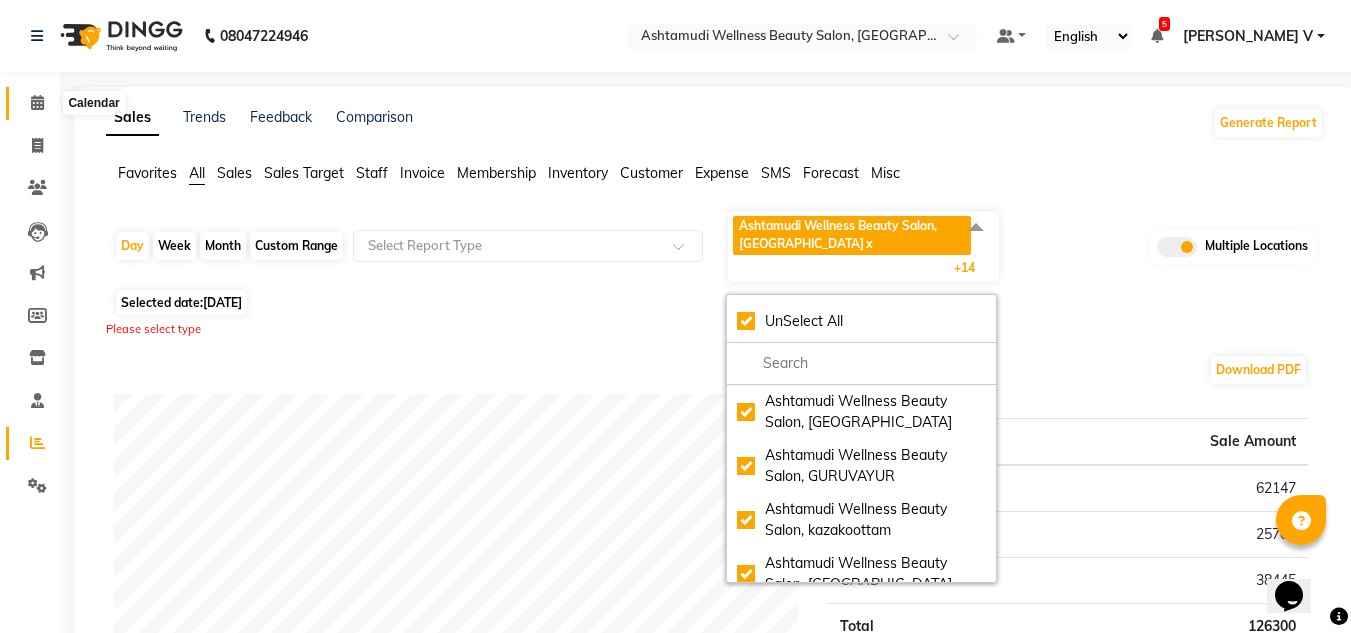 click 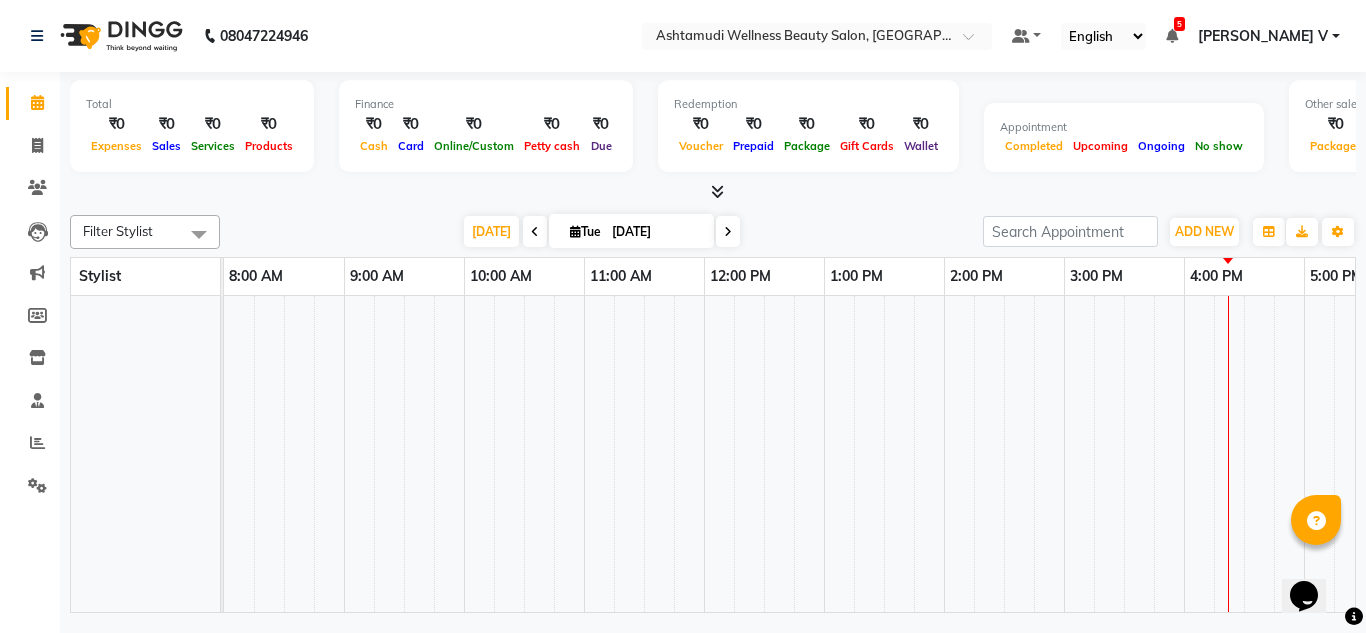 scroll, scrollTop: 0, scrollLeft: 0, axis: both 